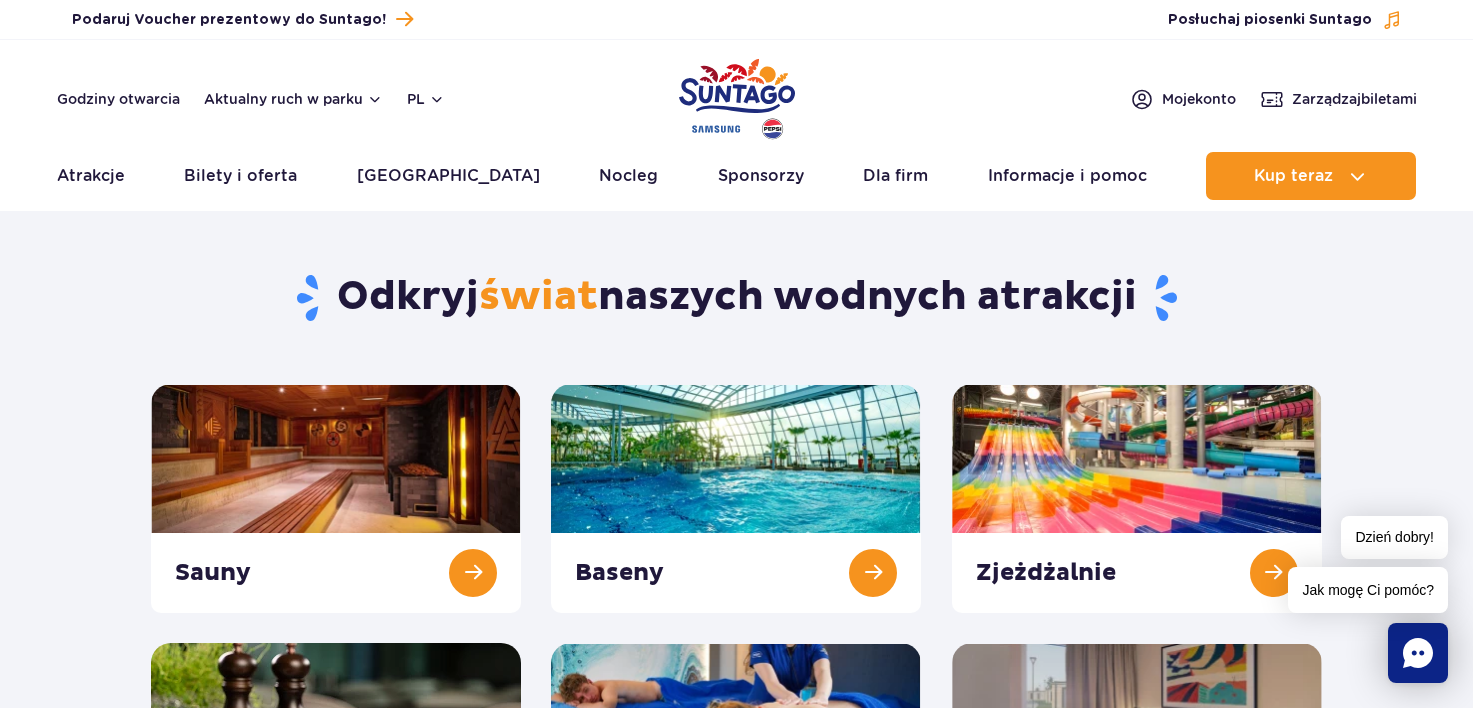 scroll, scrollTop: 0, scrollLeft: 0, axis: both 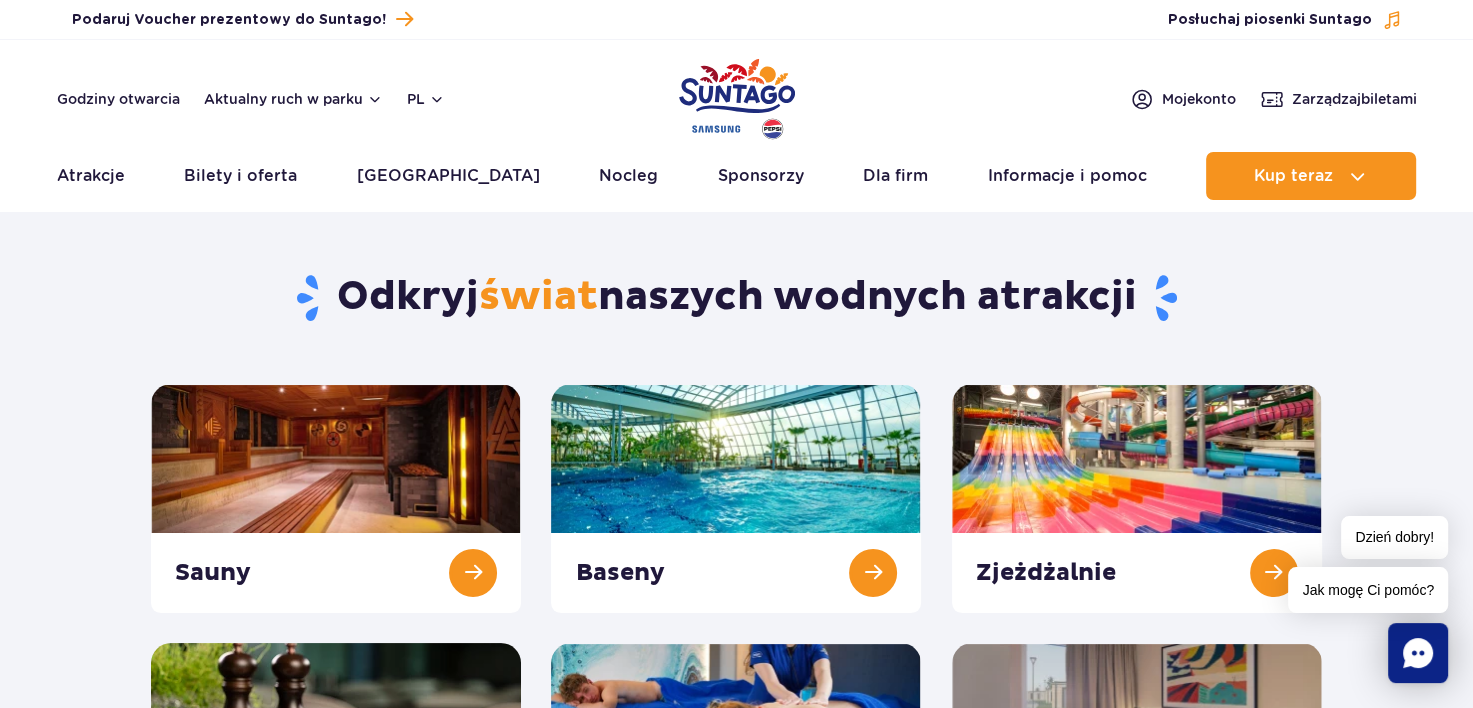 click at bounding box center [736, 498] 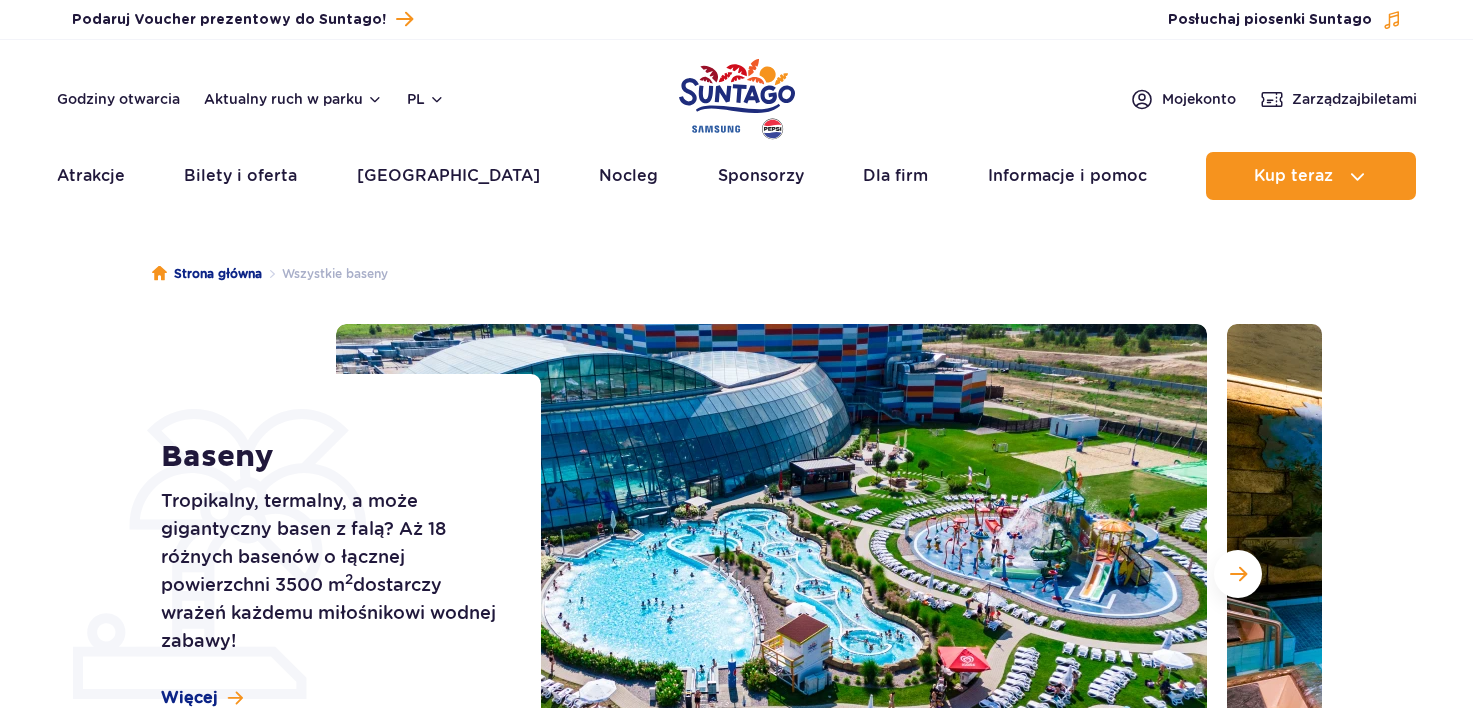 scroll, scrollTop: 0, scrollLeft: 0, axis: both 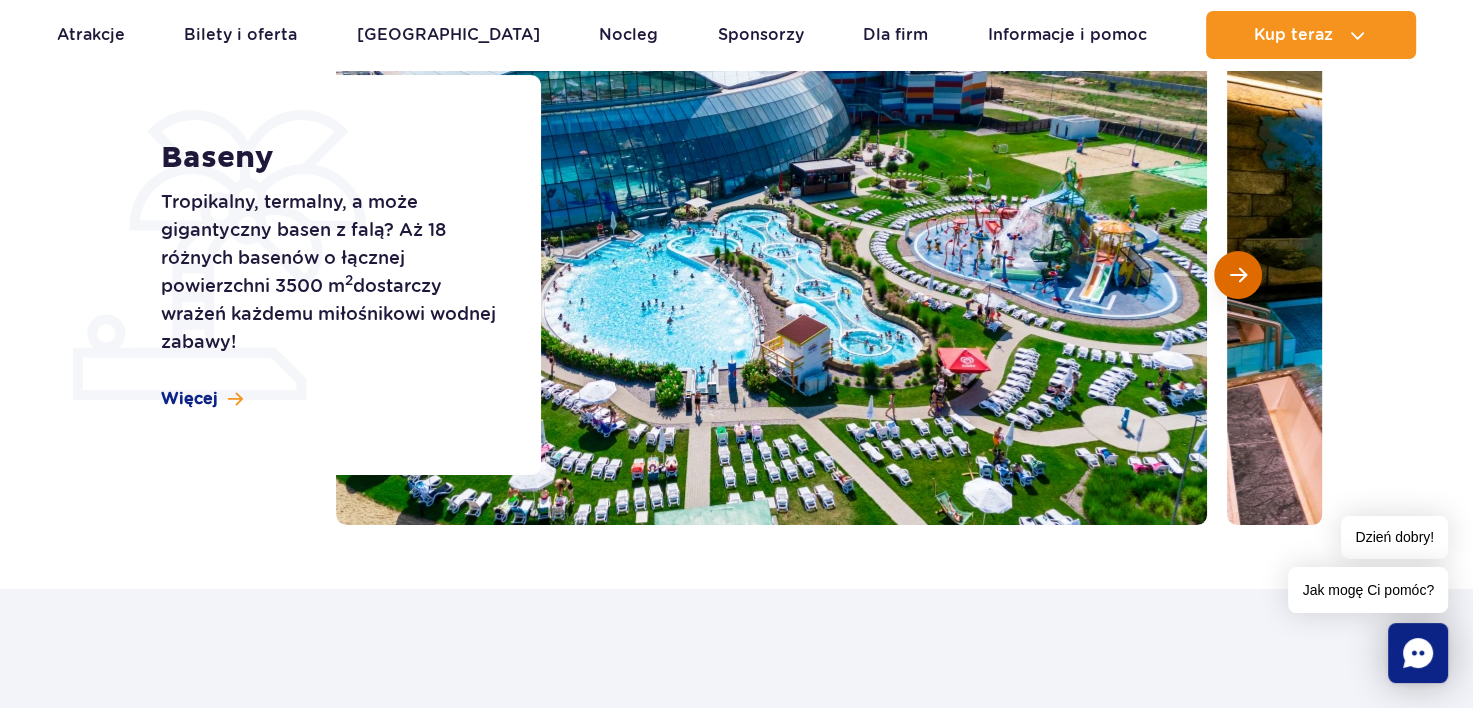 click at bounding box center (1238, 275) 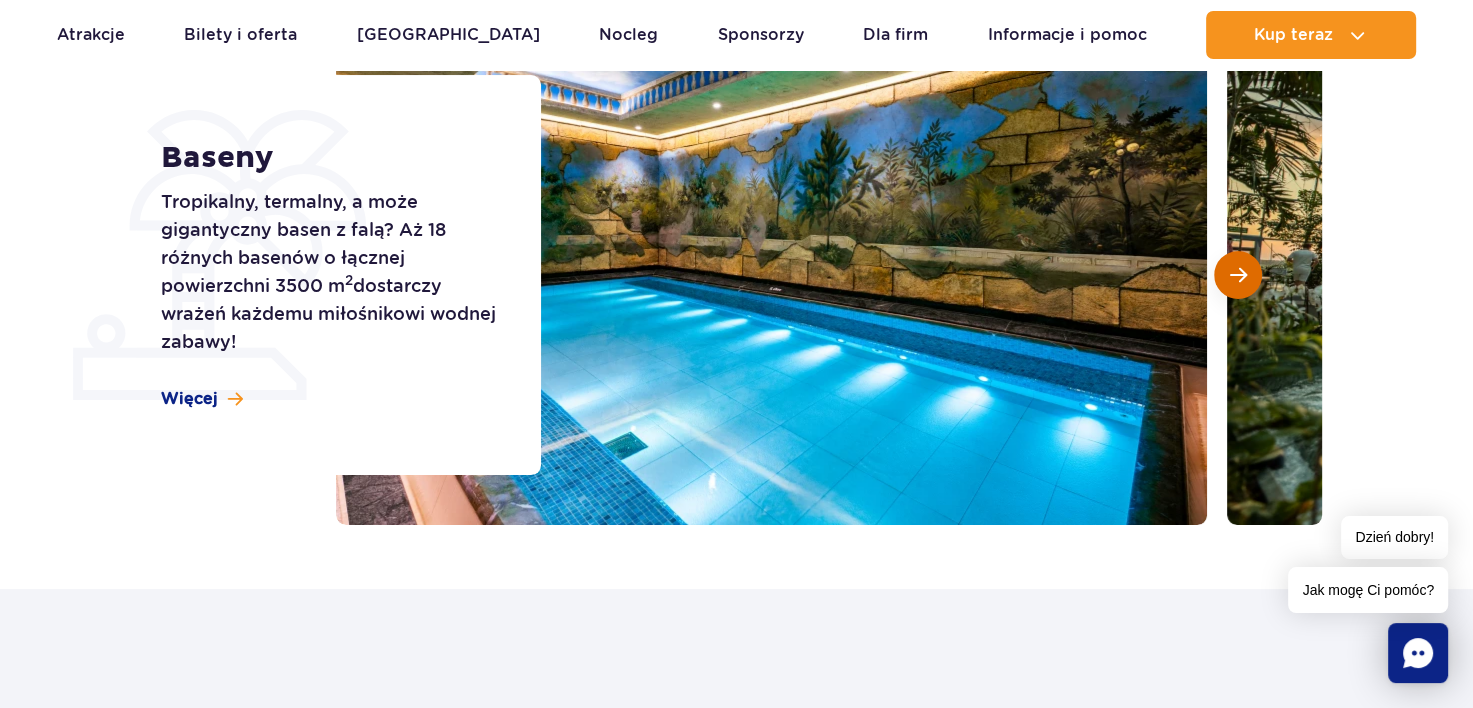 click at bounding box center (1238, 275) 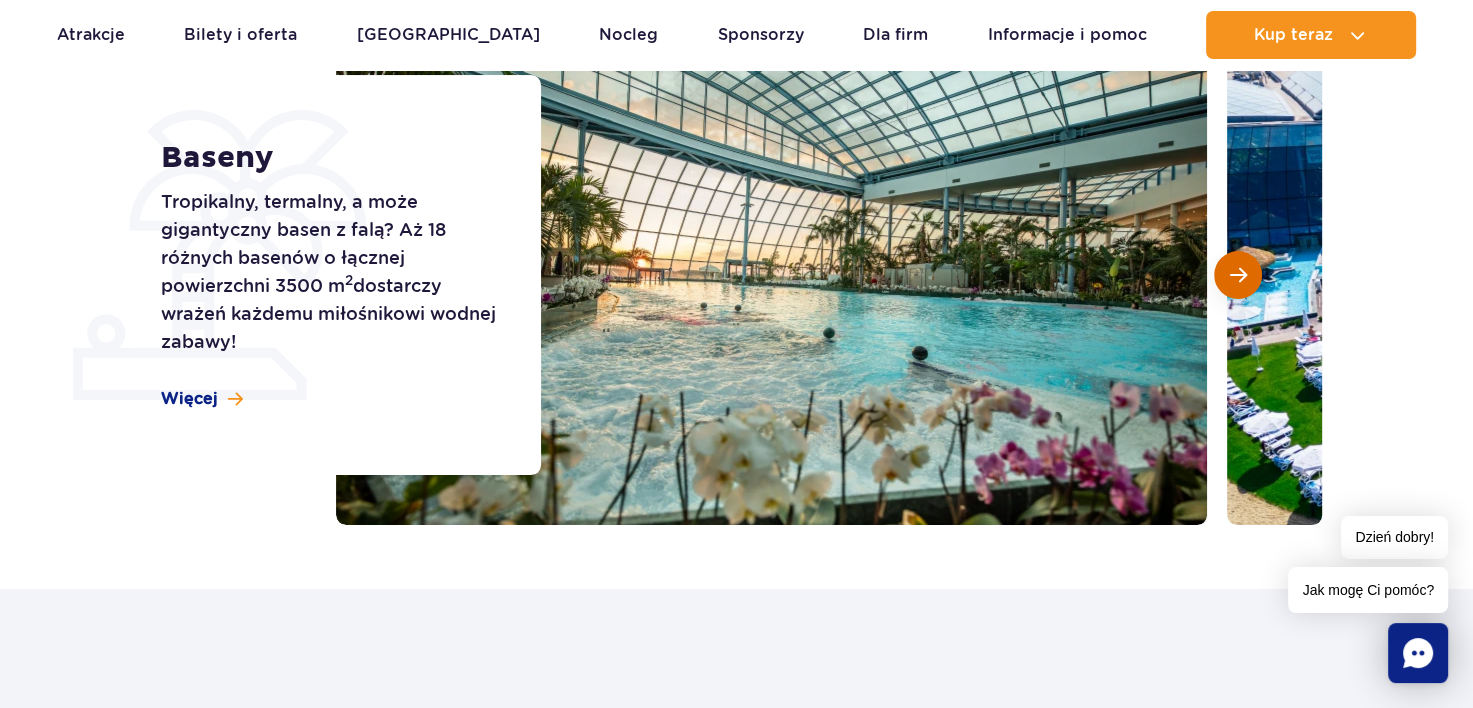 click at bounding box center [1238, 275] 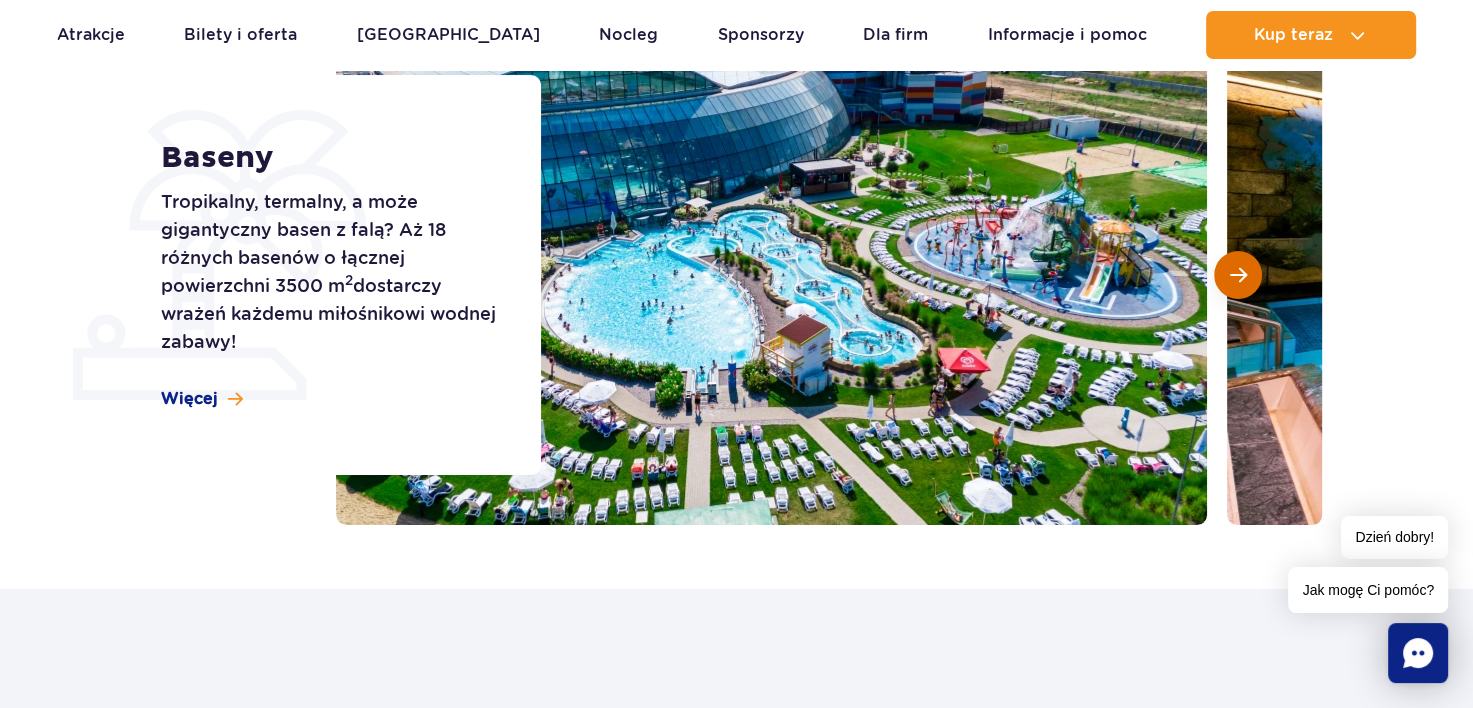 click at bounding box center [1238, 275] 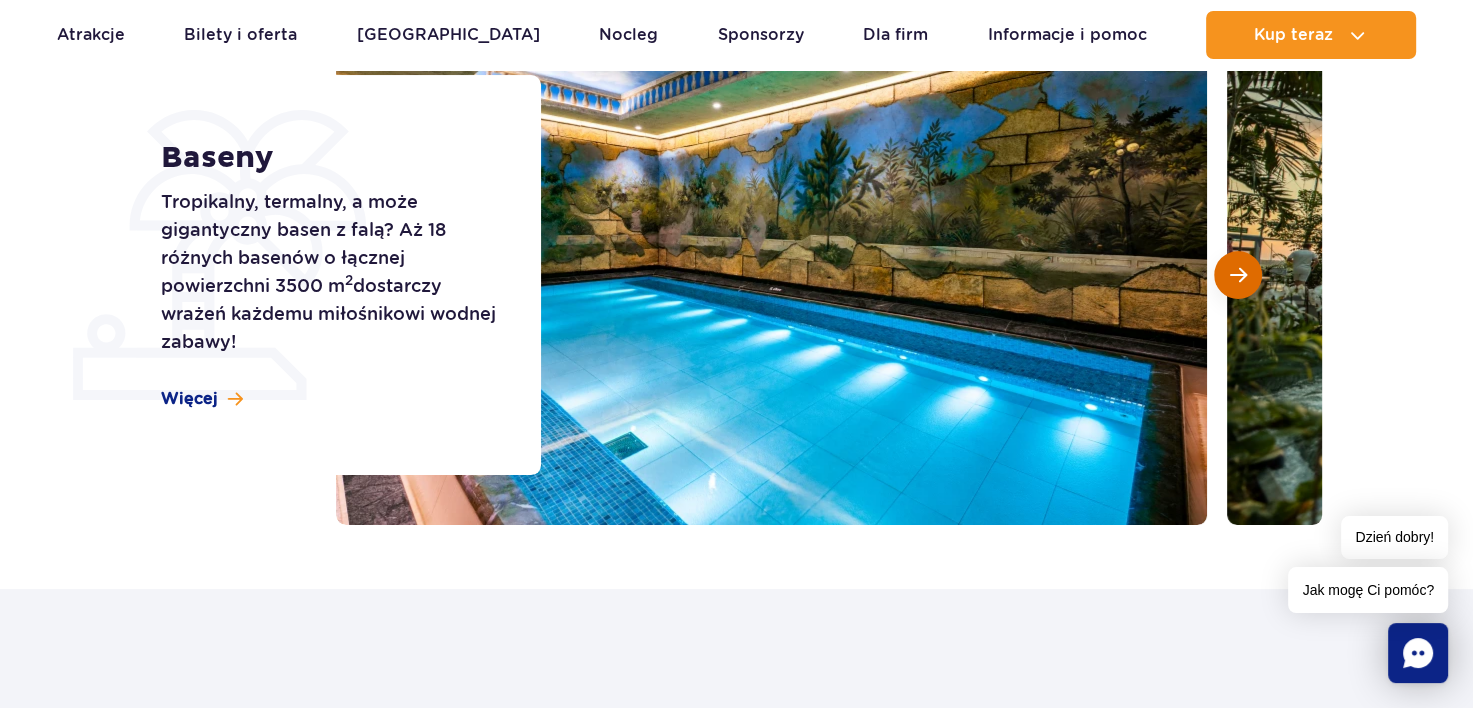 click at bounding box center [1238, 275] 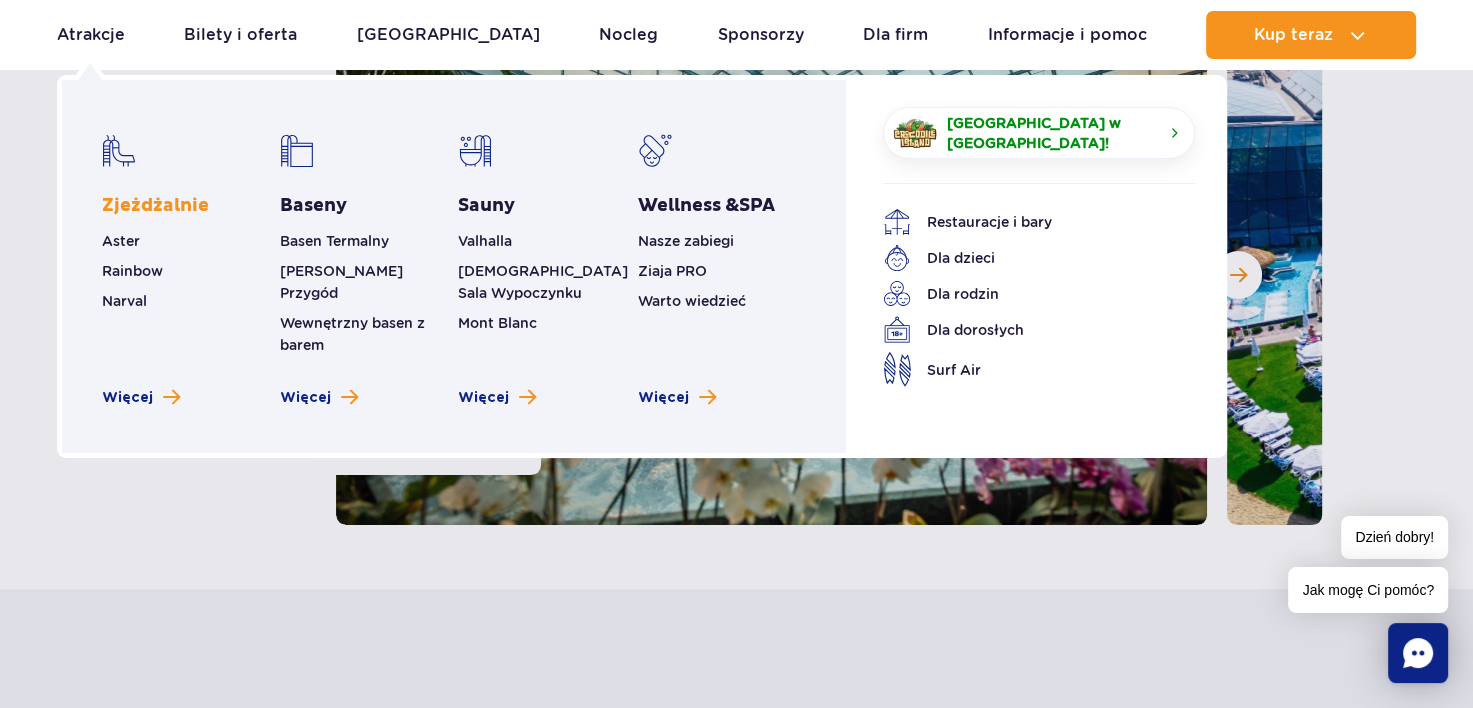click on "Zjeżdżalnie" at bounding box center [155, 206] 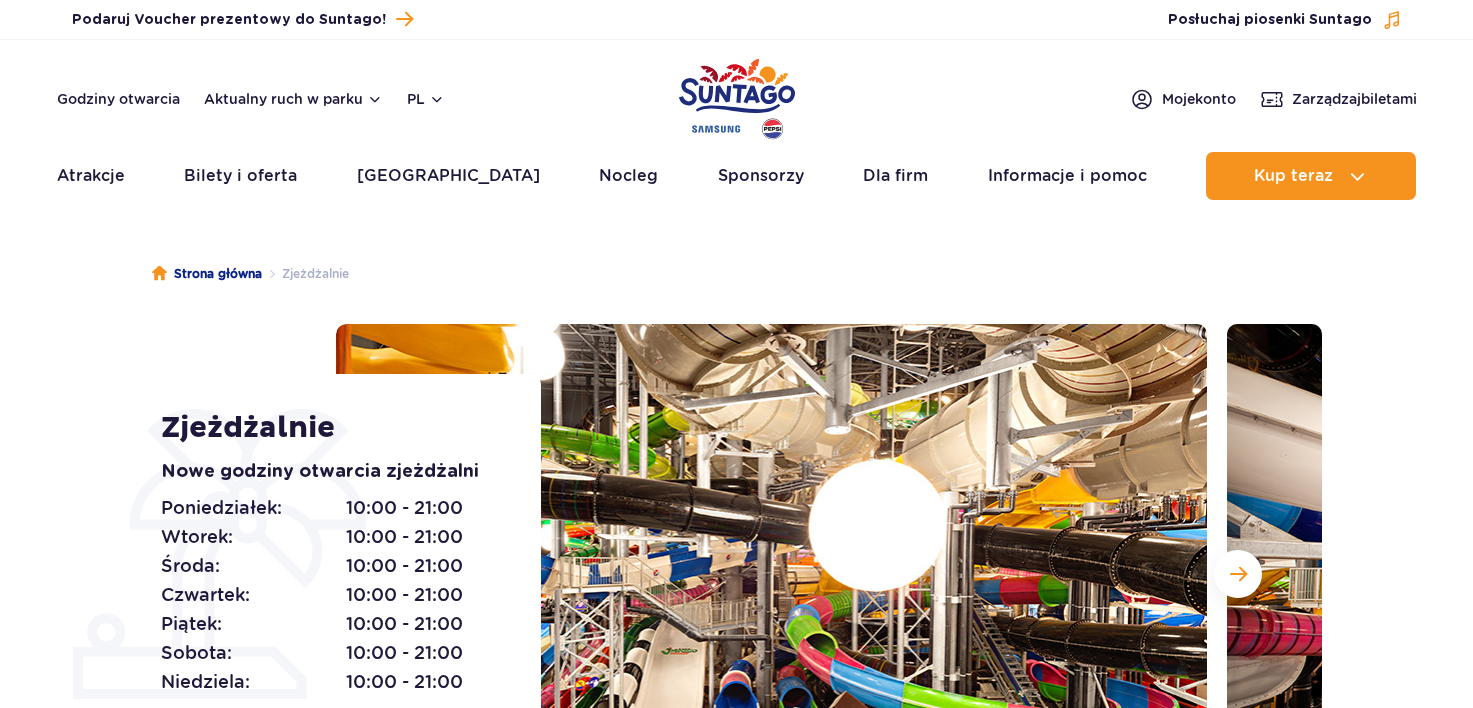 scroll, scrollTop: 0, scrollLeft: 0, axis: both 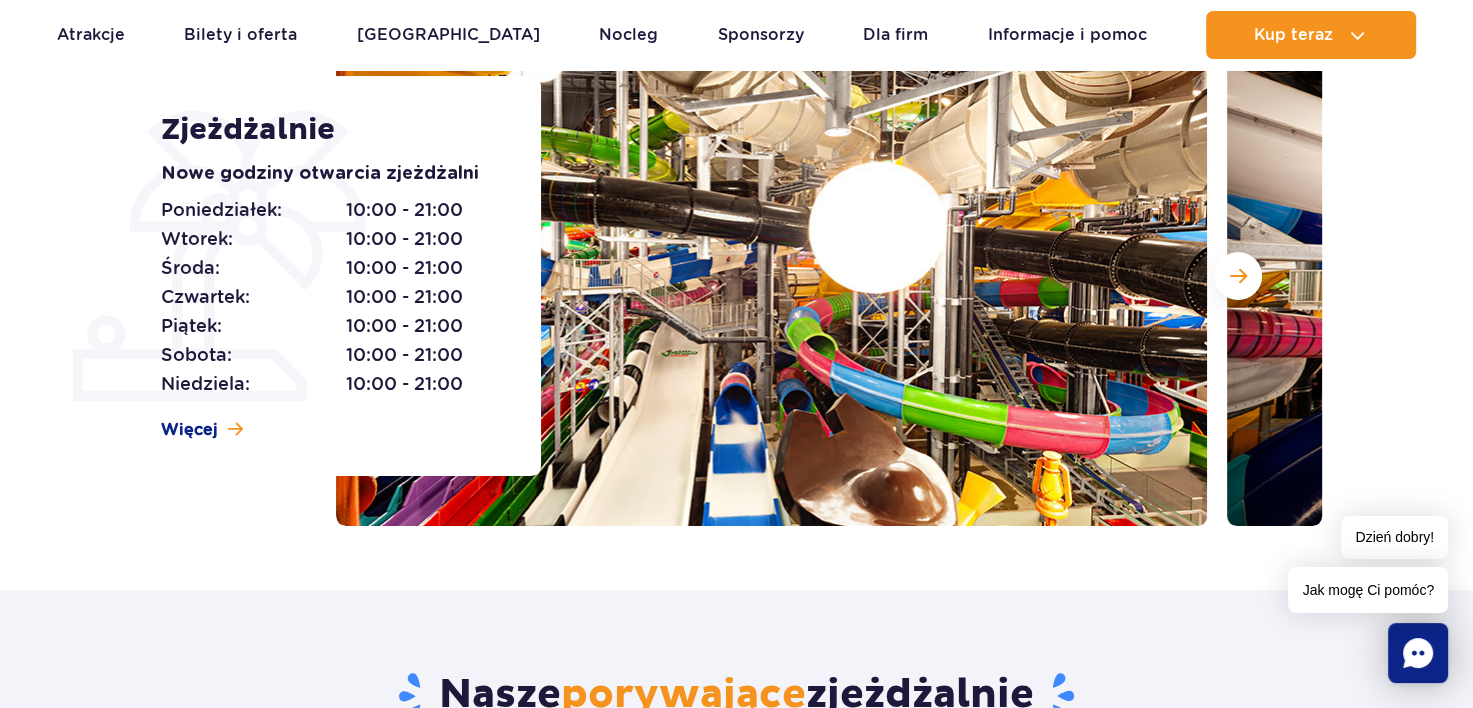 click at bounding box center [771, 276] 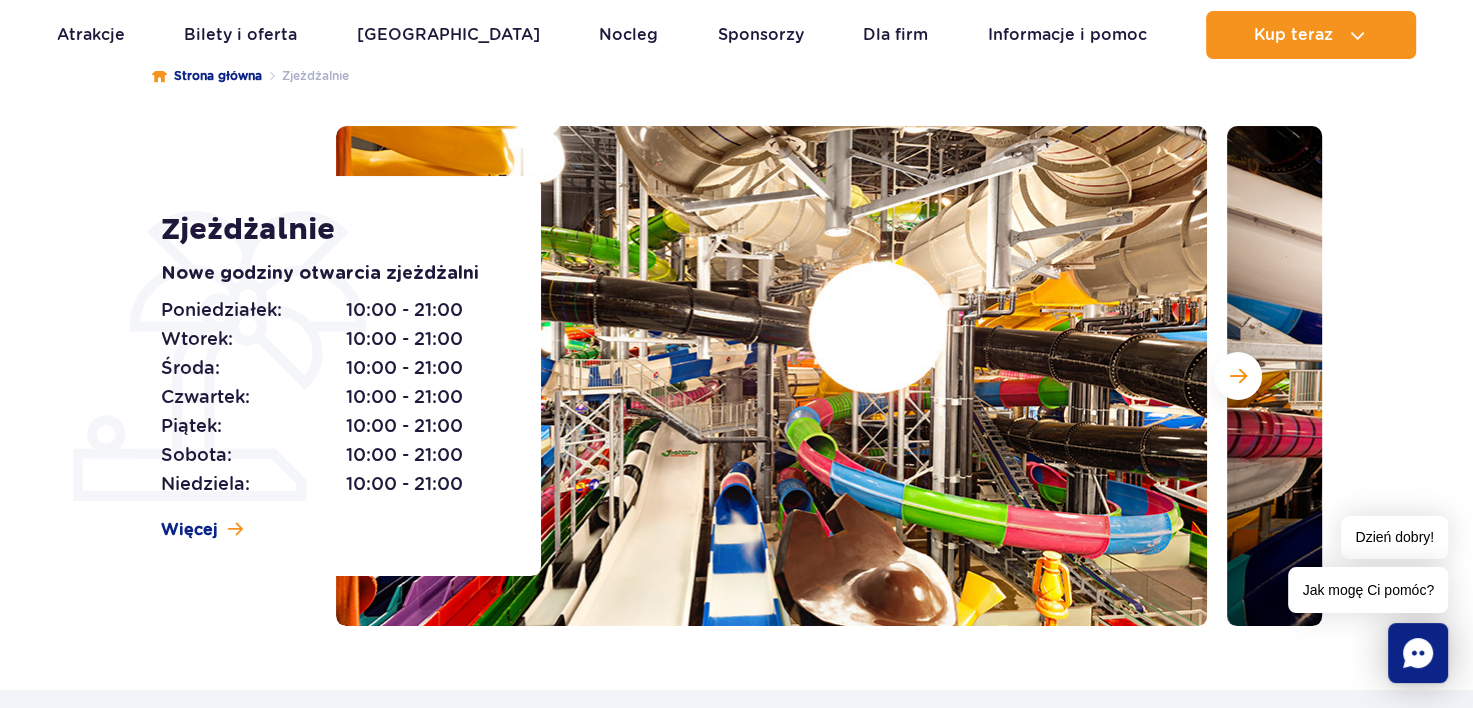 scroll, scrollTop: 199, scrollLeft: 0, axis: vertical 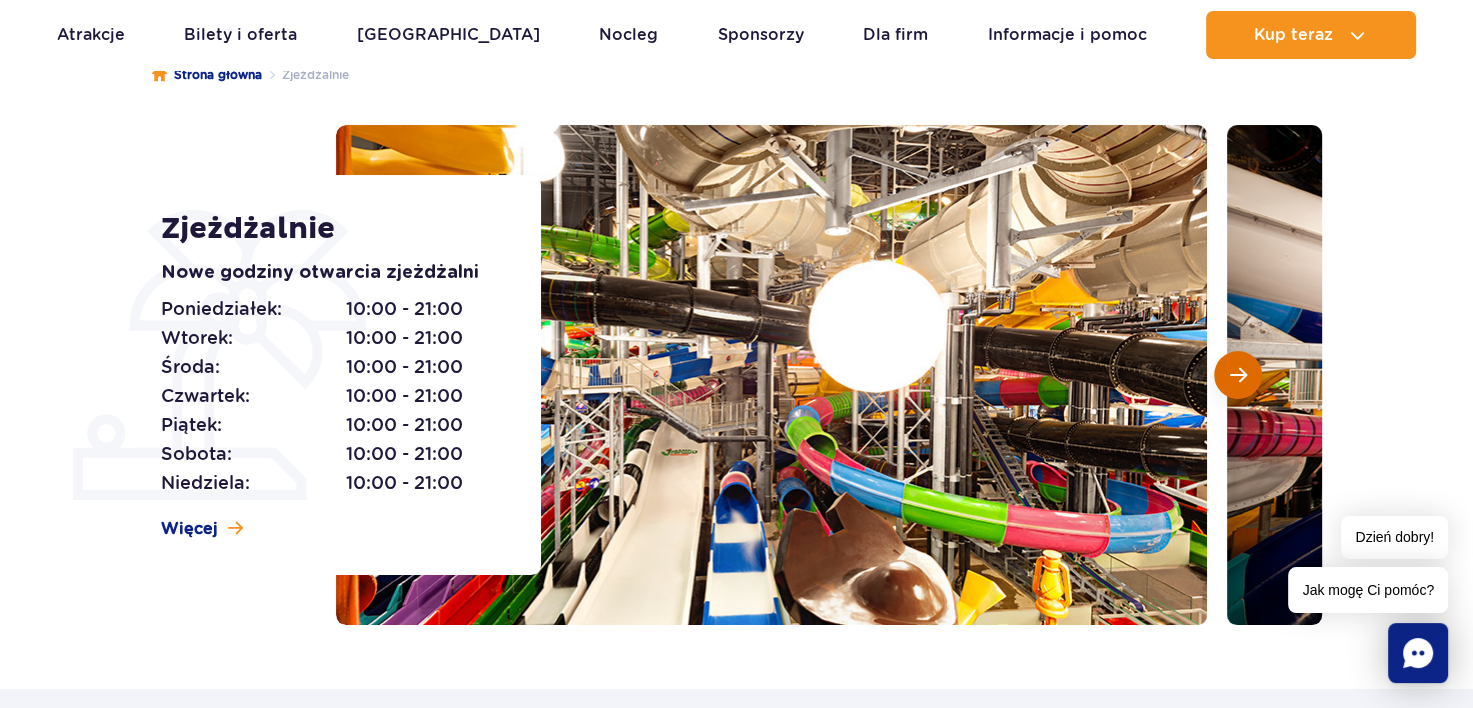 click at bounding box center (1238, 375) 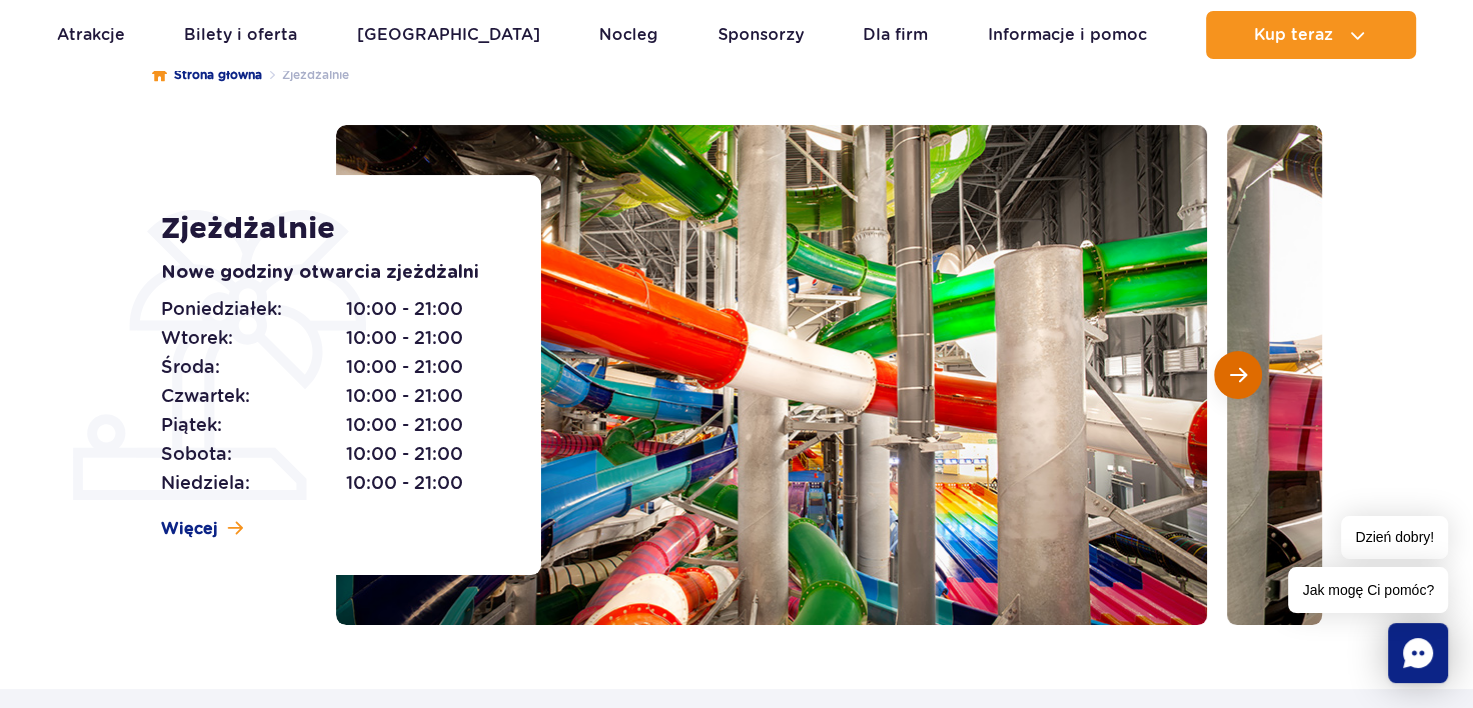 click at bounding box center [1238, 375] 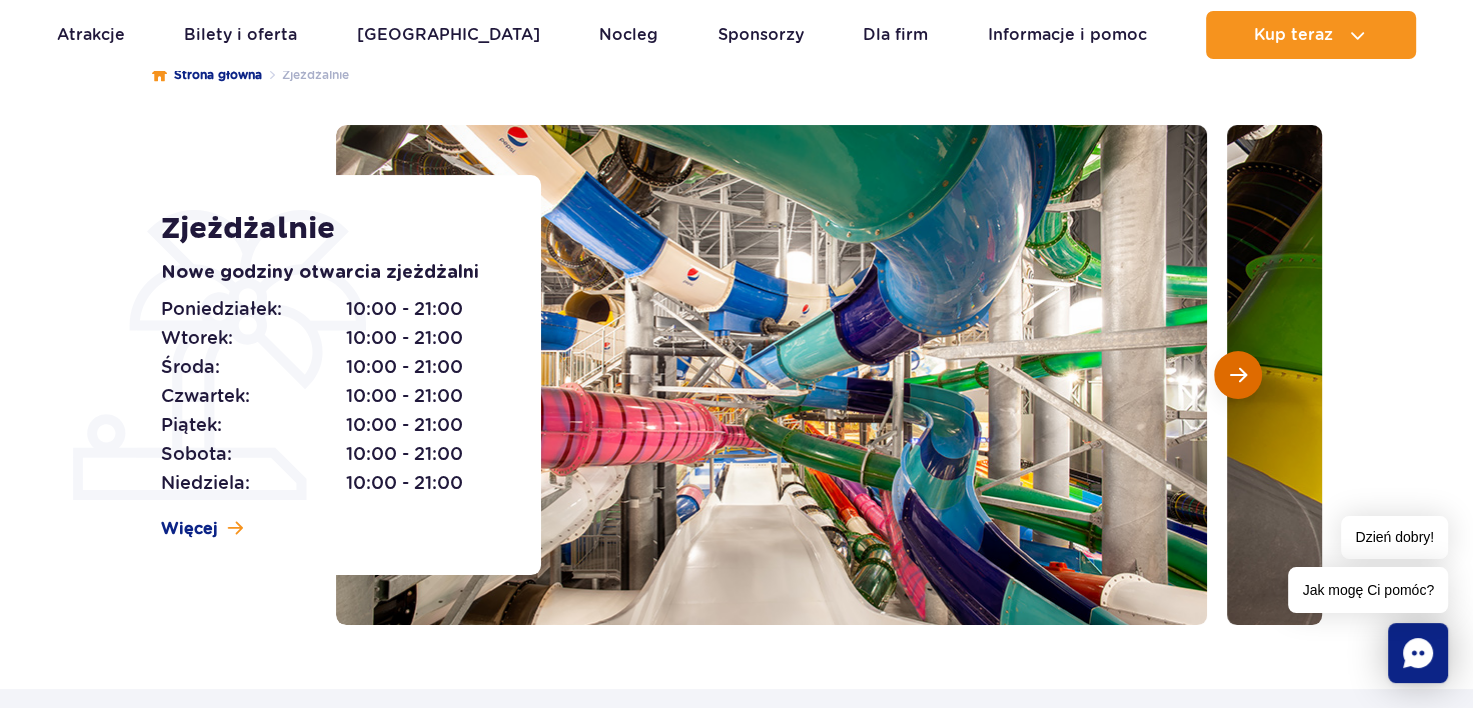 click at bounding box center [1238, 375] 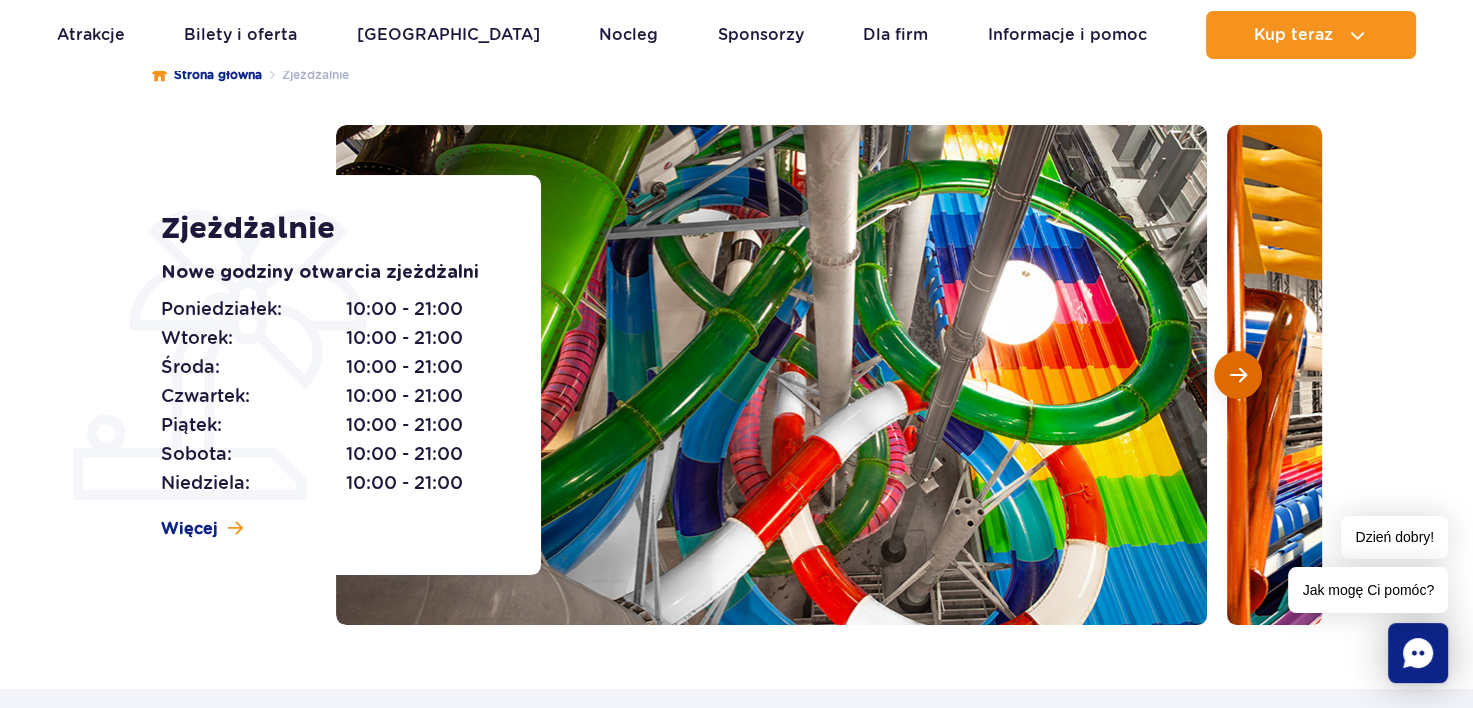 click at bounding box center [1238, 375] 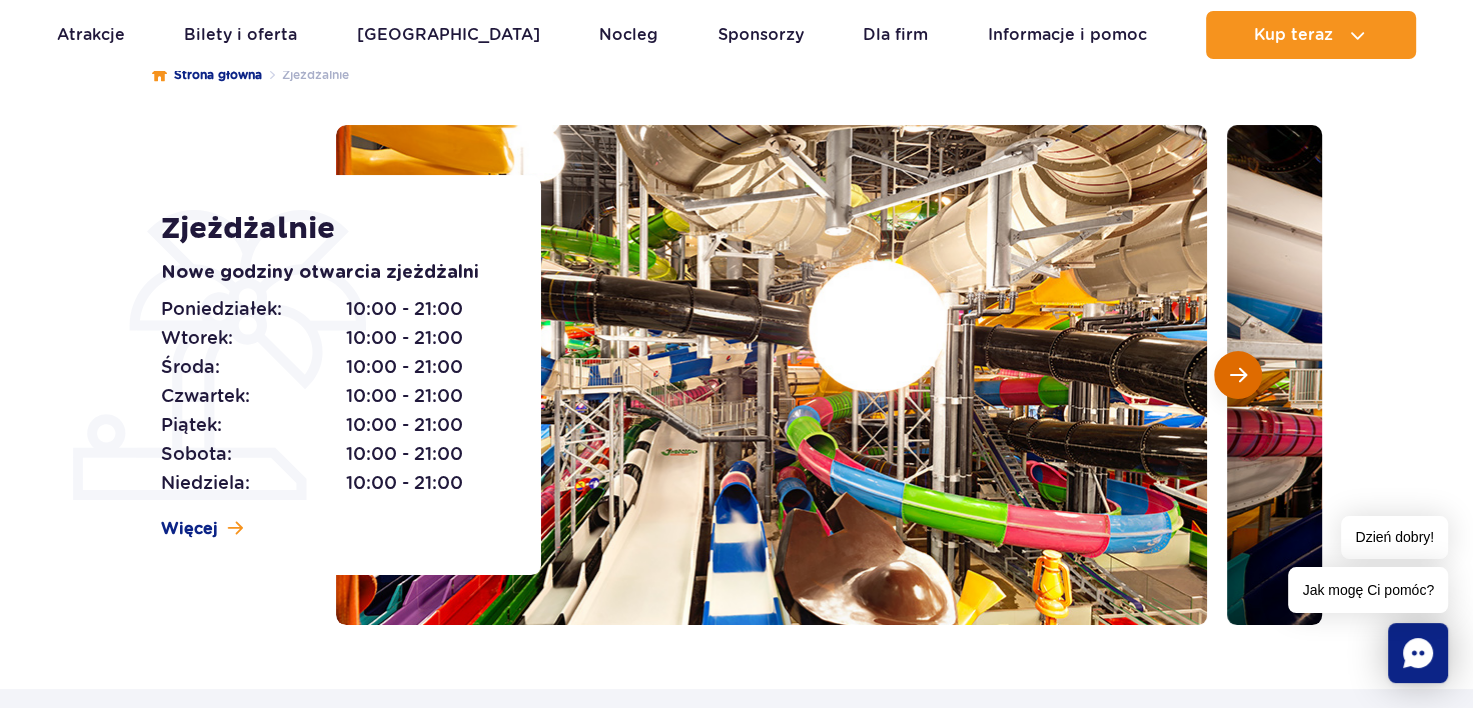 click at bounding box center [1238, 375] 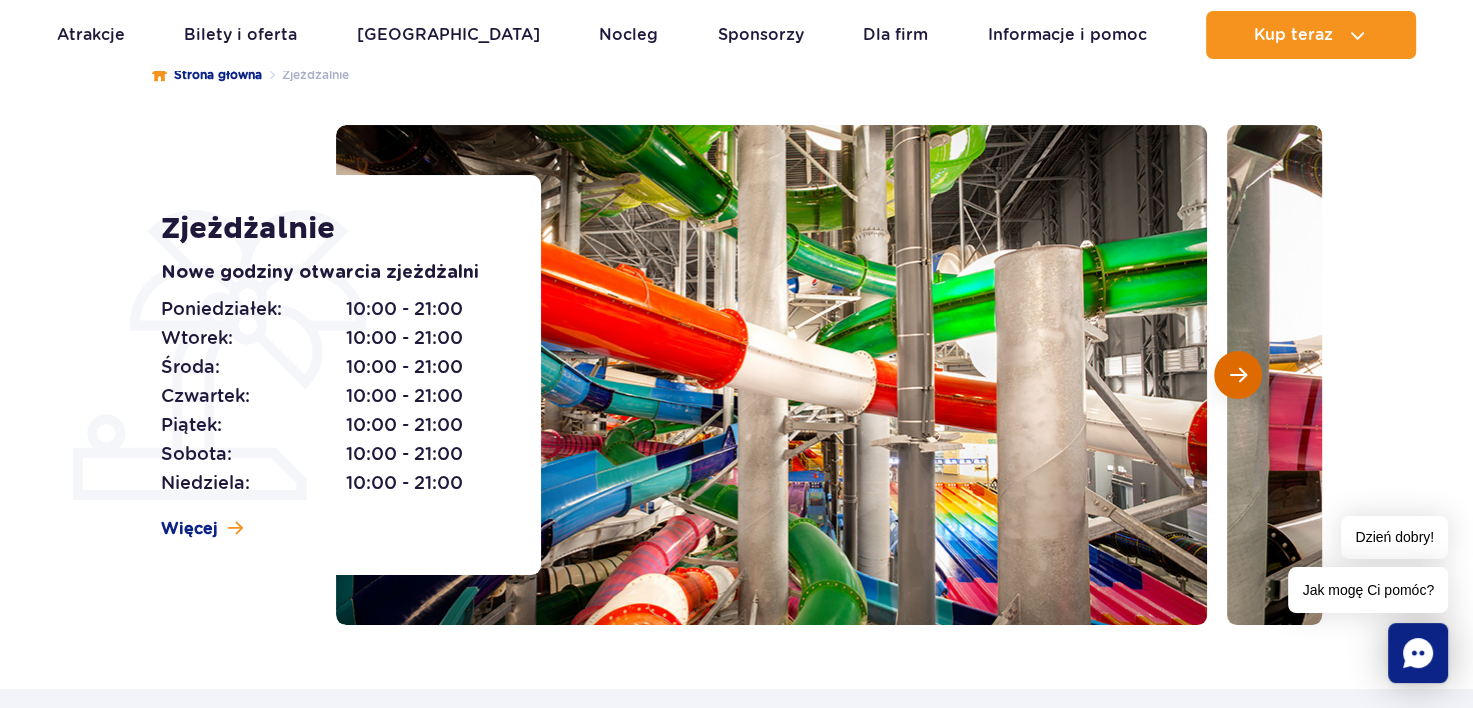 click at bounding box center [1238, 375] 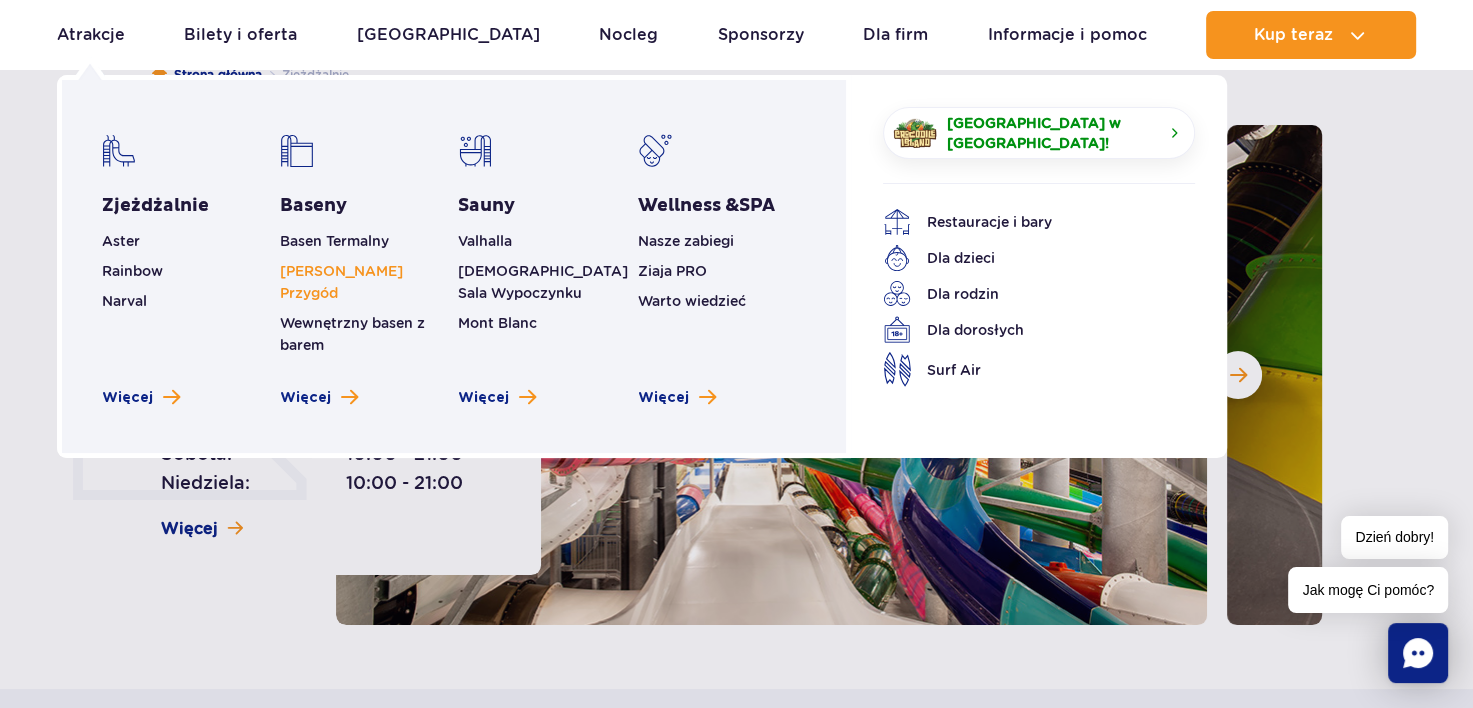 click on "[PERSON_NAME] Przygód" at bounding box center [341, 282] 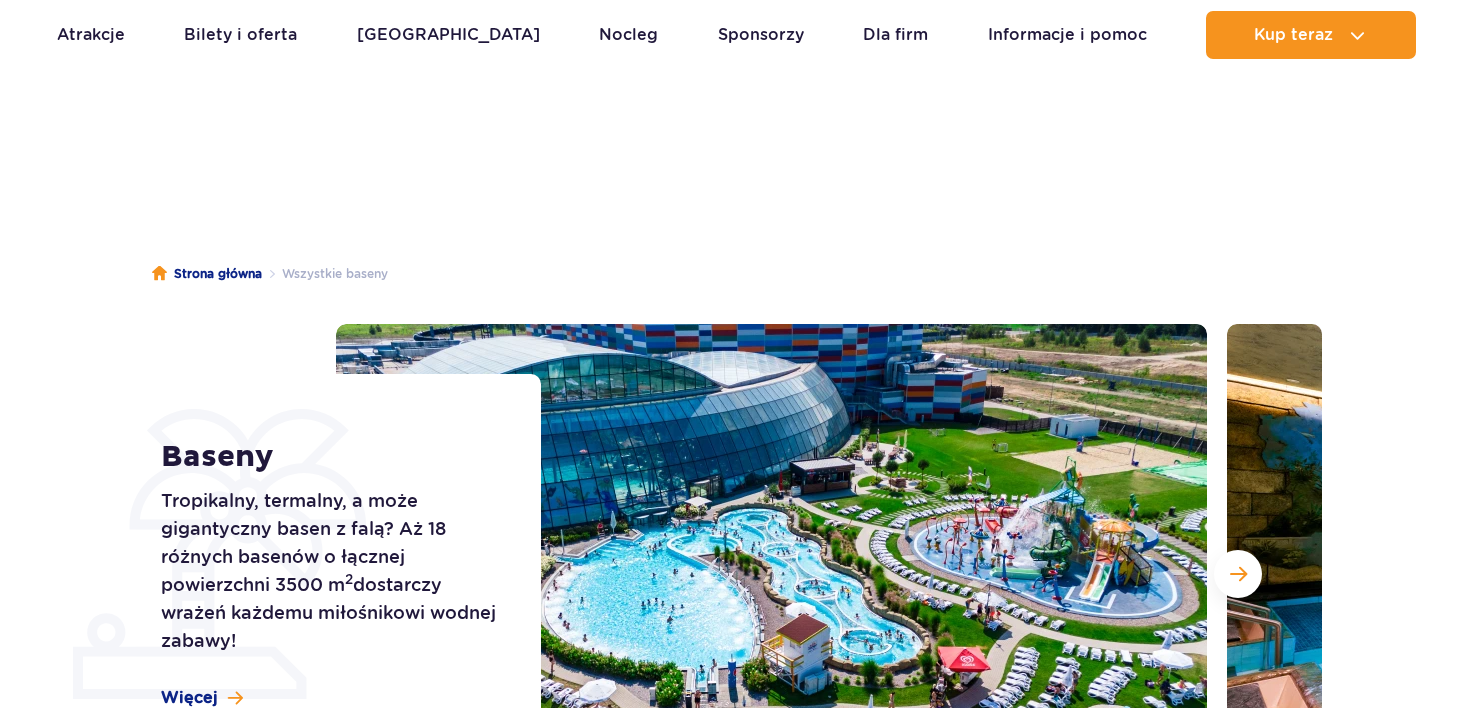 scroll, scrollTop: 2104, scrollLeft: 0, axis: vertical 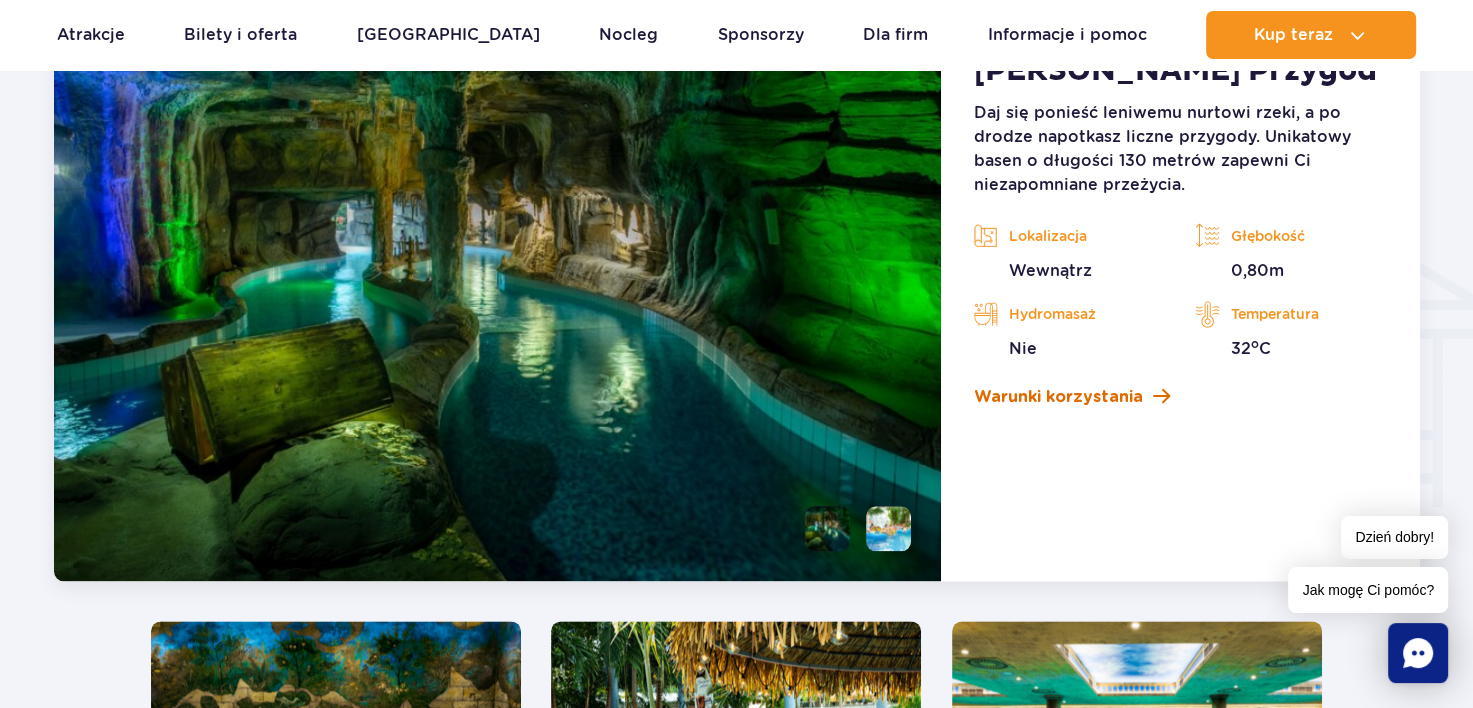 click on "Warunki korzystania" at bounding box center (1057, 397) 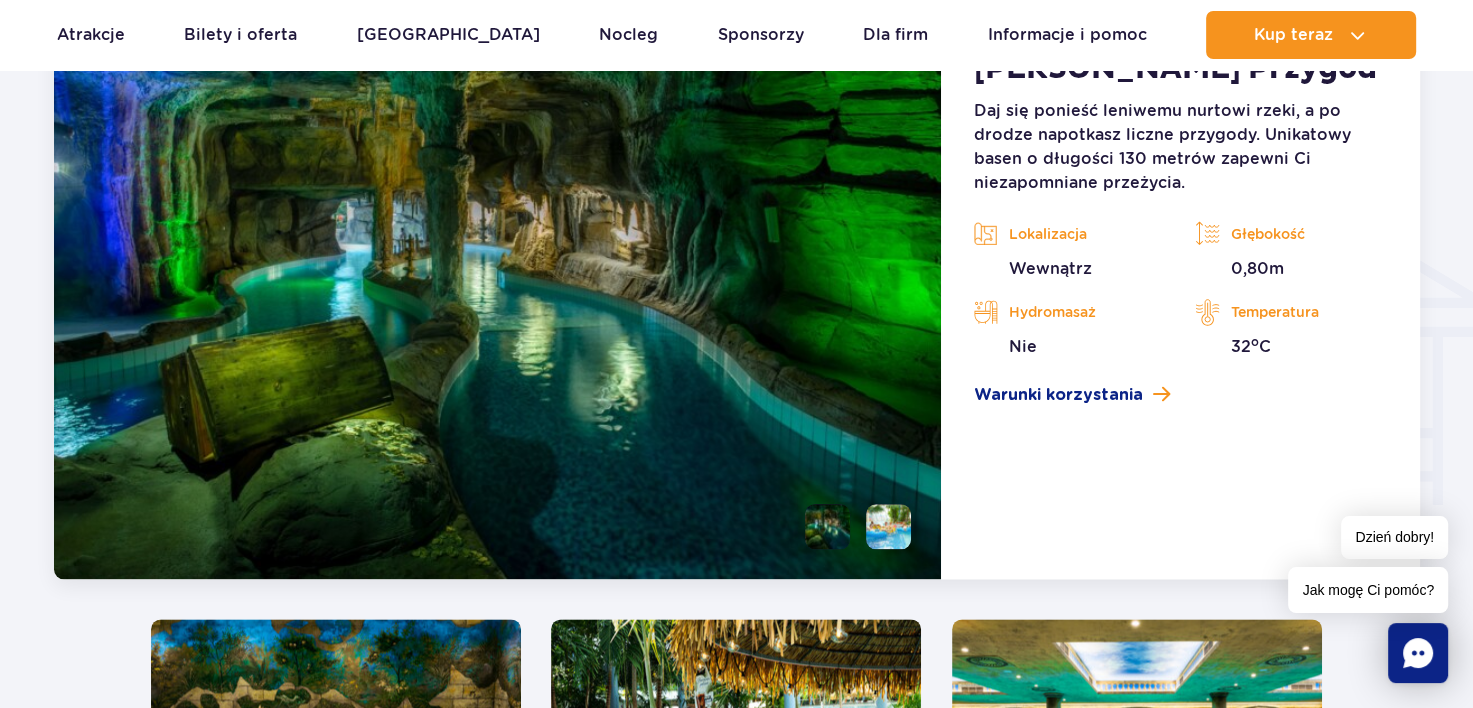 scroll, scrollTop: 2205, scrollLeft: 0, axis: vertical 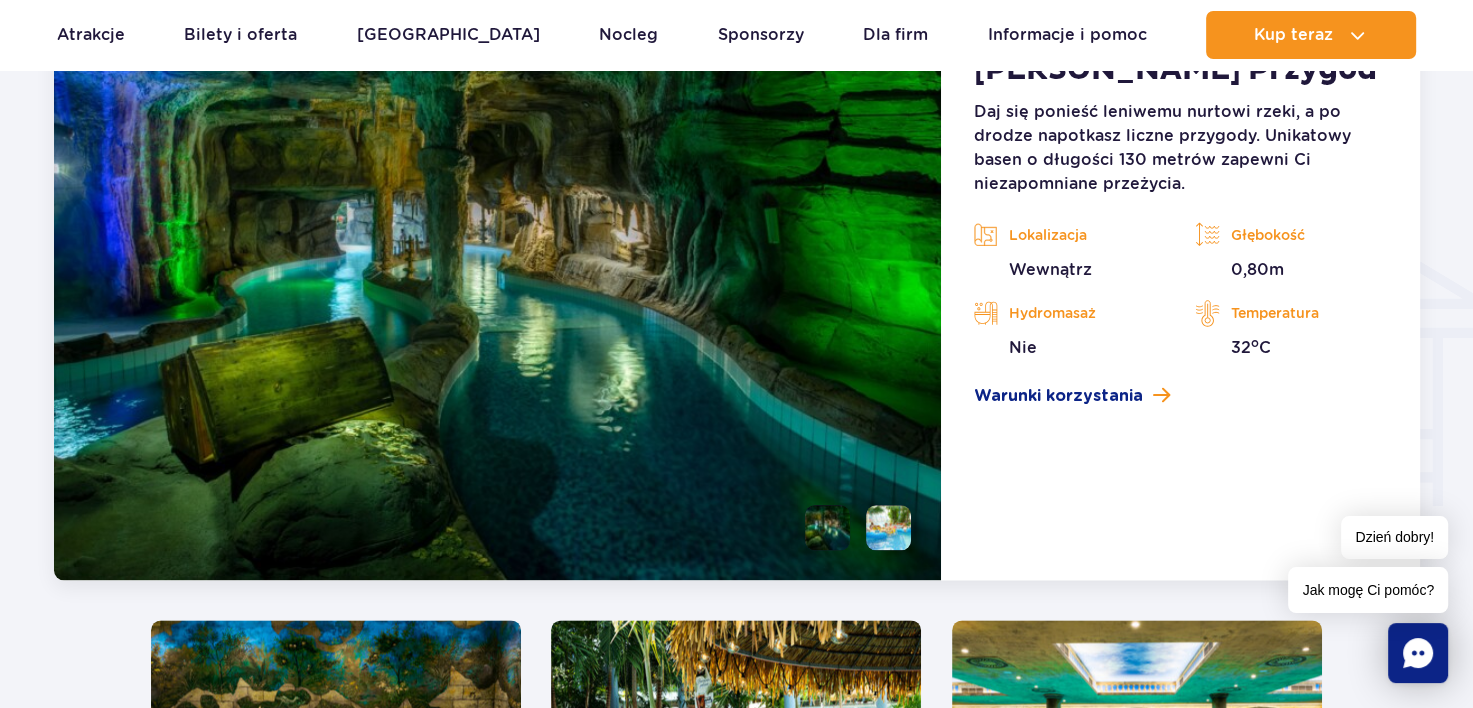 click at bounding box center [498, 300] 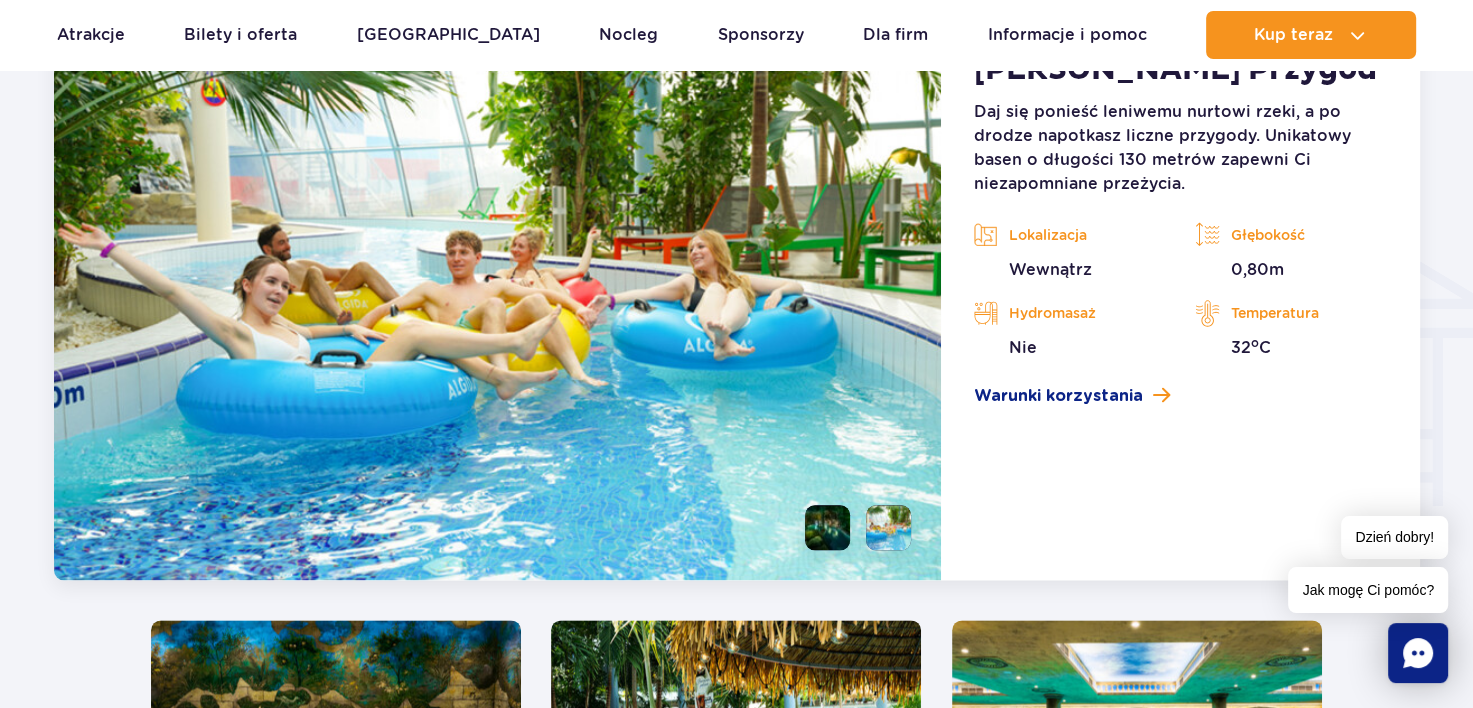 click at bounding box center [827, 527] 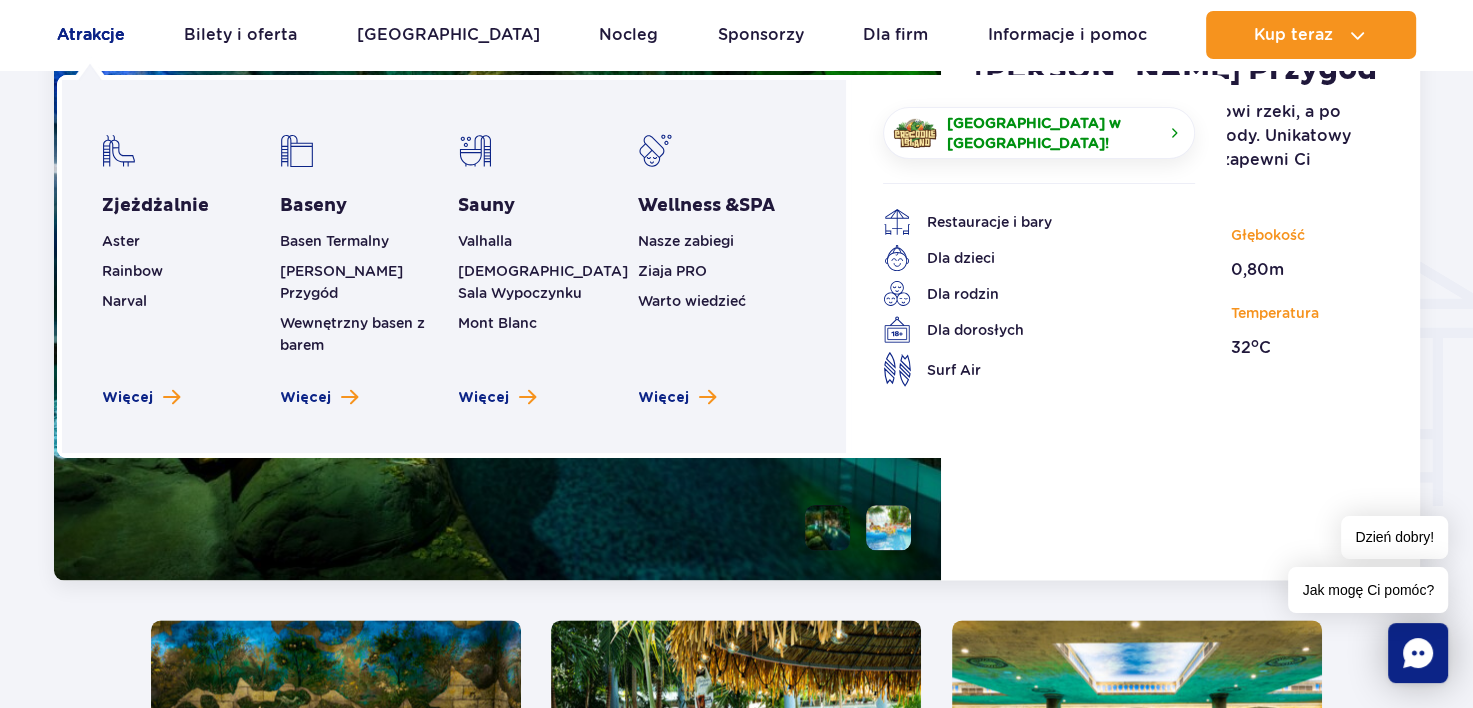 click on "Atrakcje" at bounding box center [91, 35] 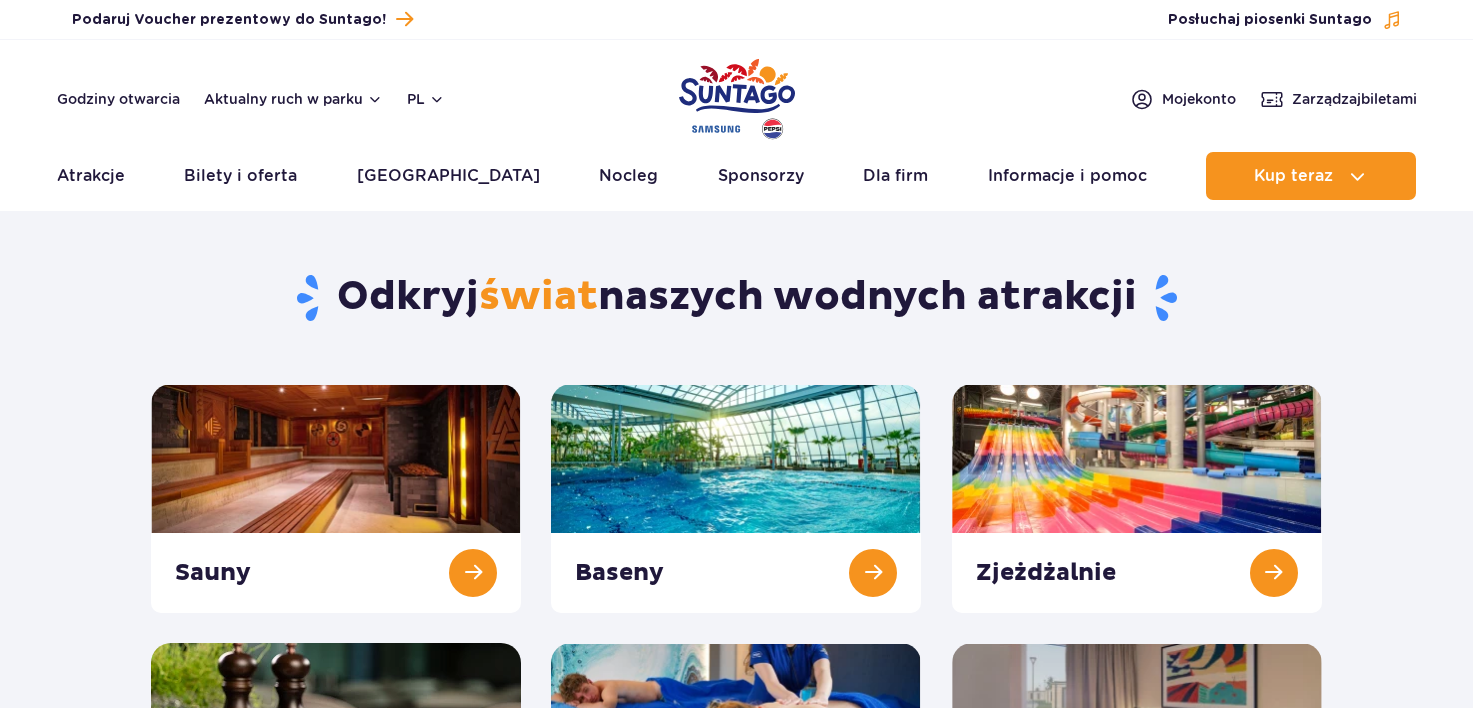 scroll, scrollTop: 0, scrollLeft: 0, axis: both 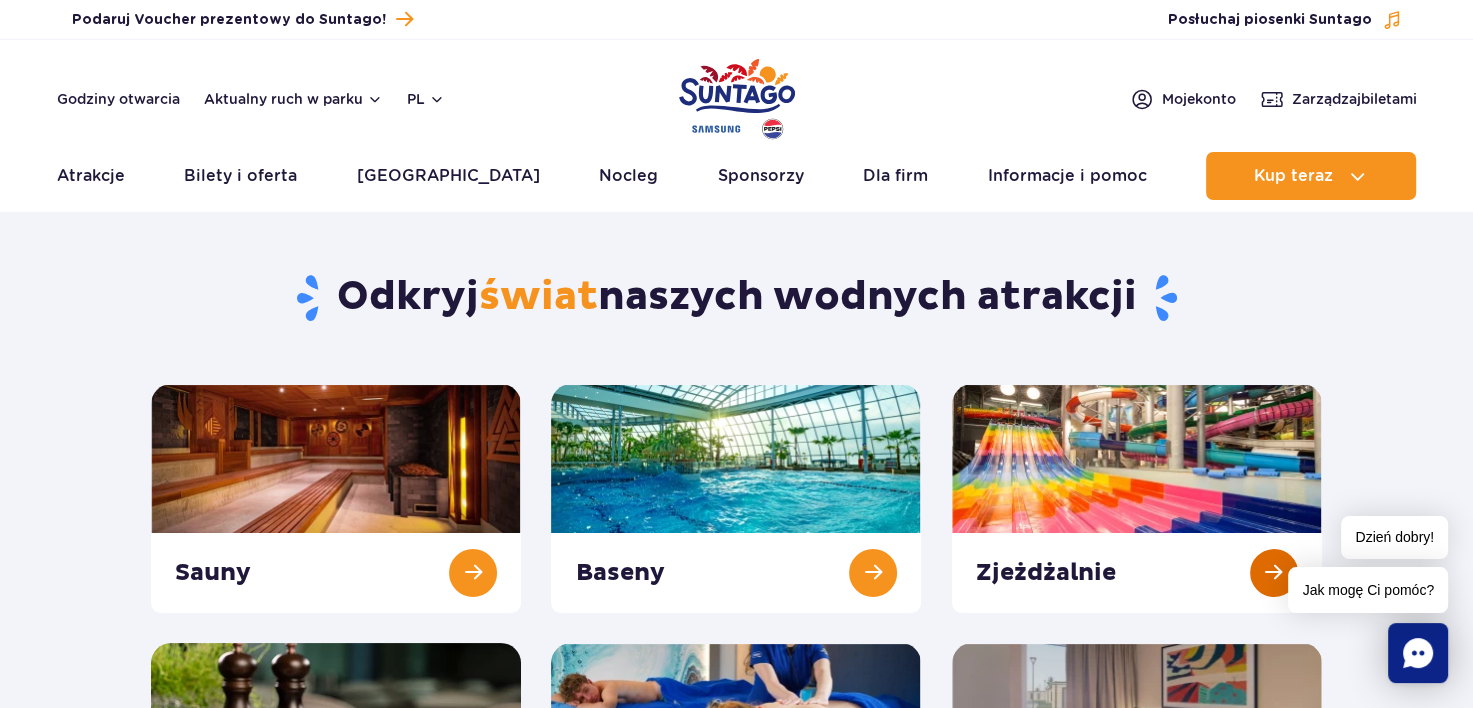 click at bounding box center (1137, 498) 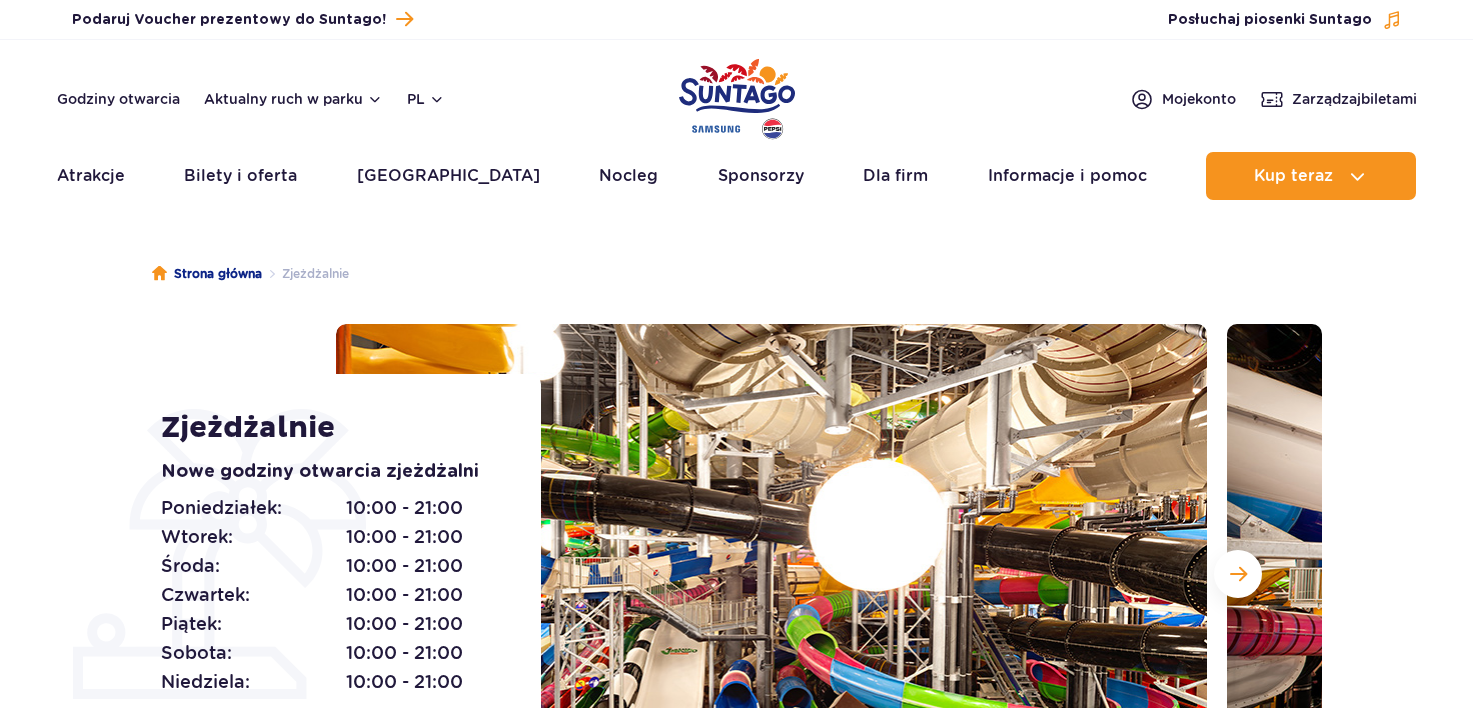 scroll, scrollTop: 0, scrollLeft: 0, axis: both 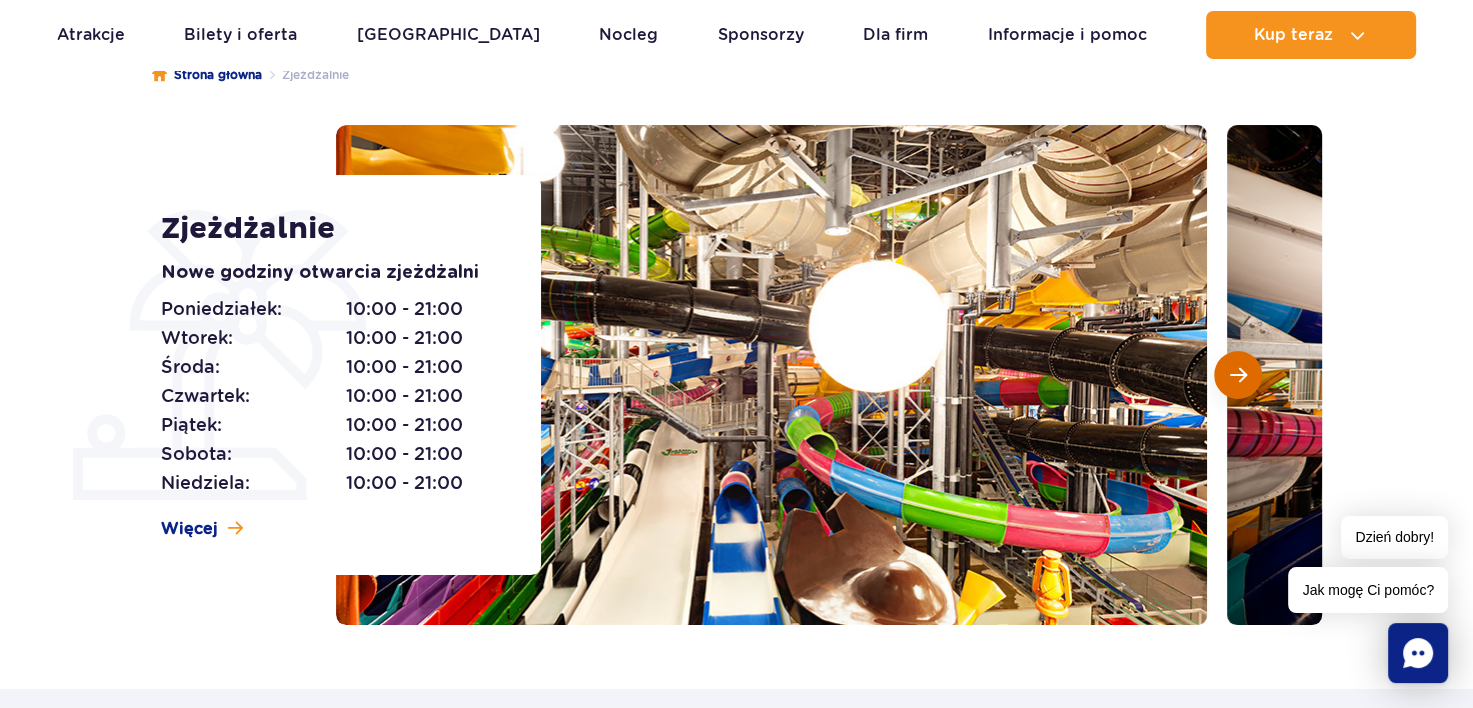 click at bounding box center (1238, 375) 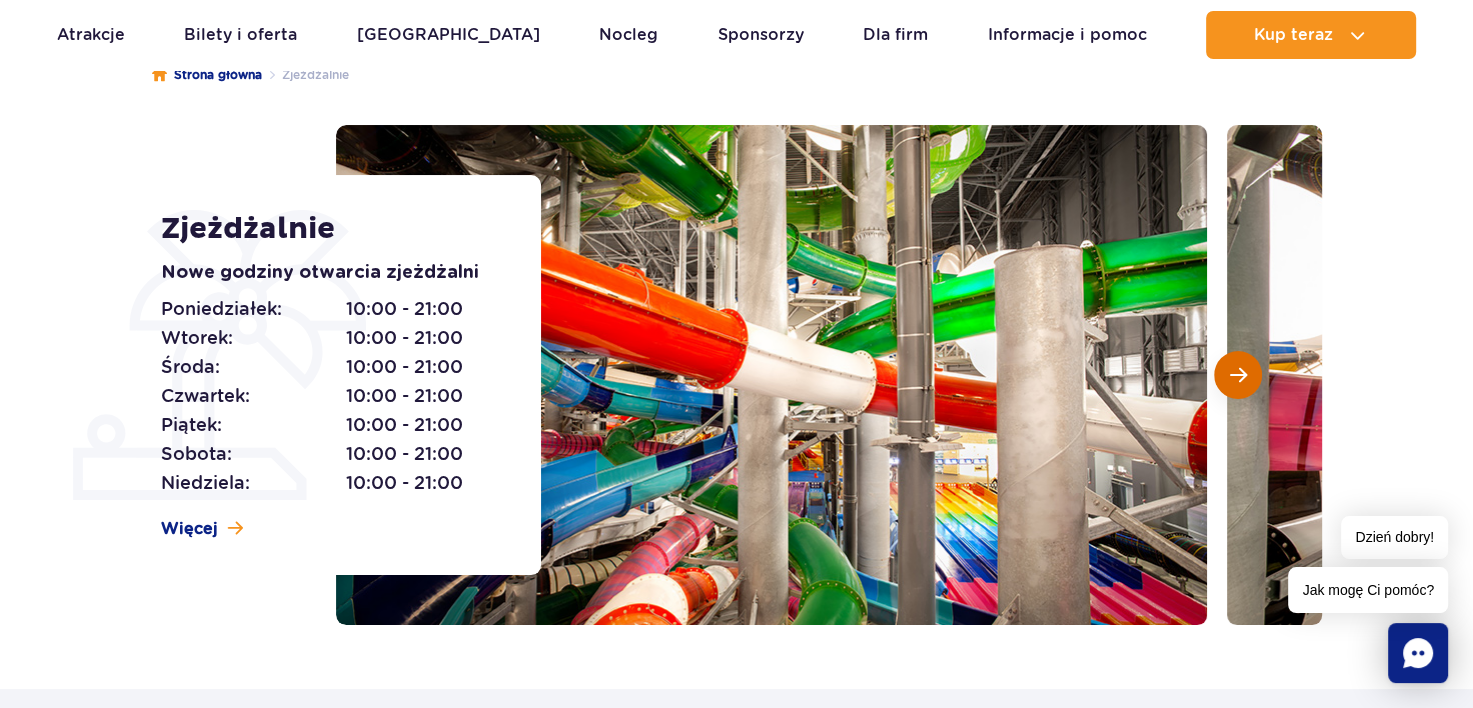 click at bounding box center [1238, 375] 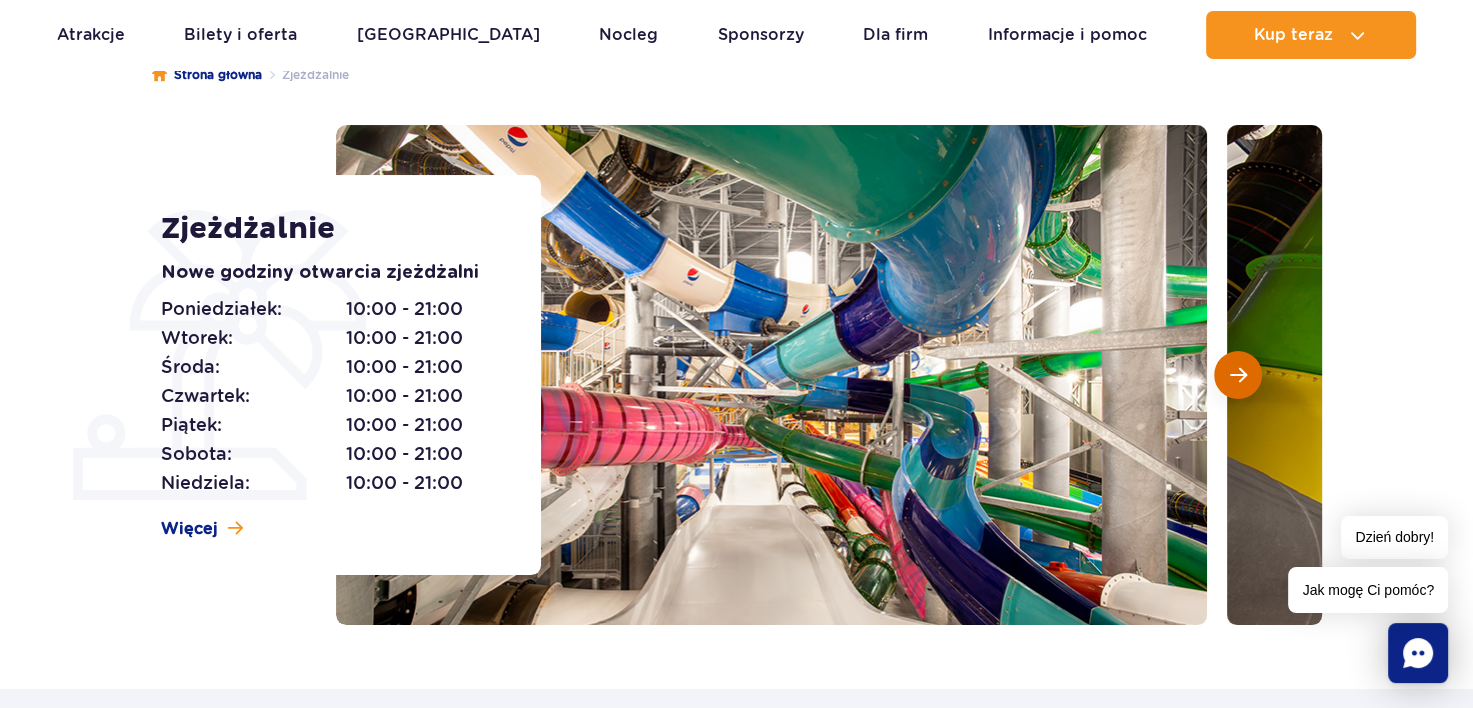 click at bounding box center [1238, 375] 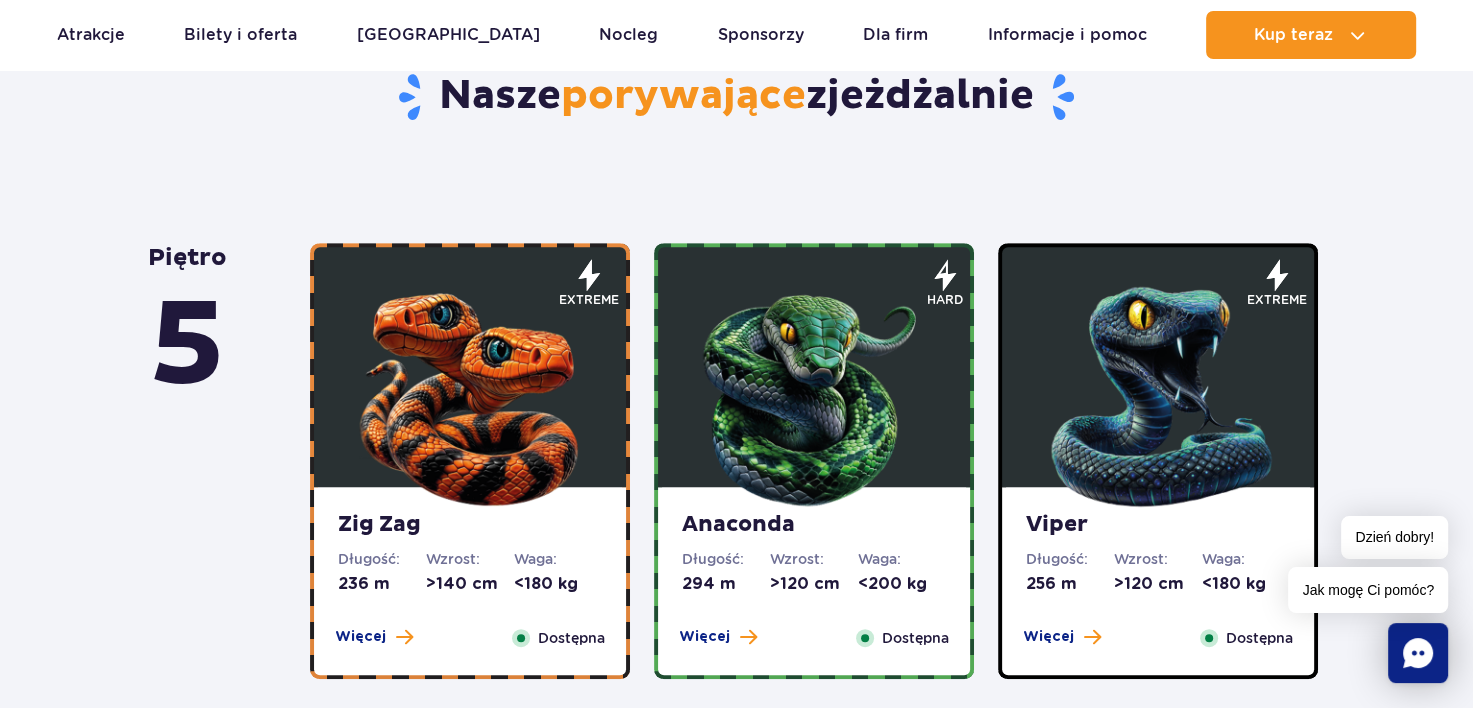 scroll, scrollTop: 898, scrollLeft: 0, axis: vertical 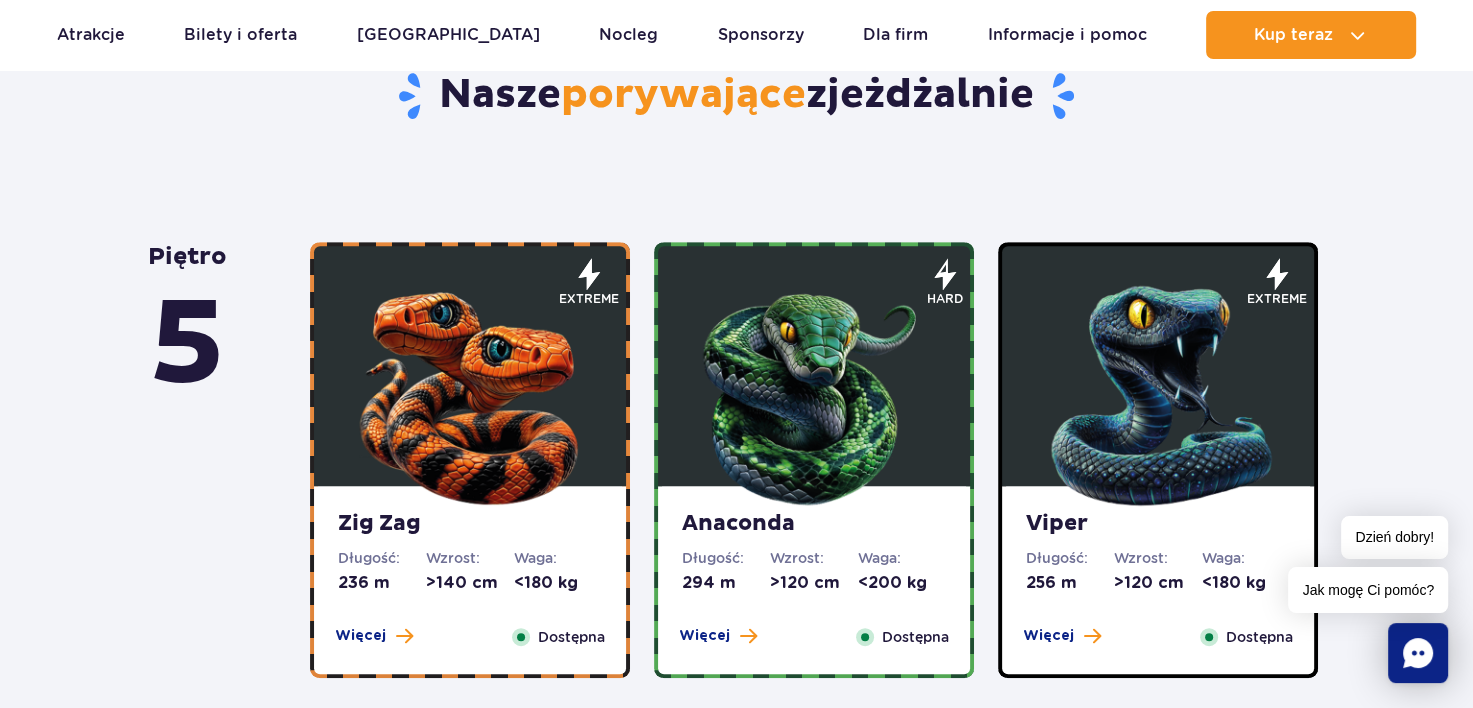 click at bounding box center (470, 391) 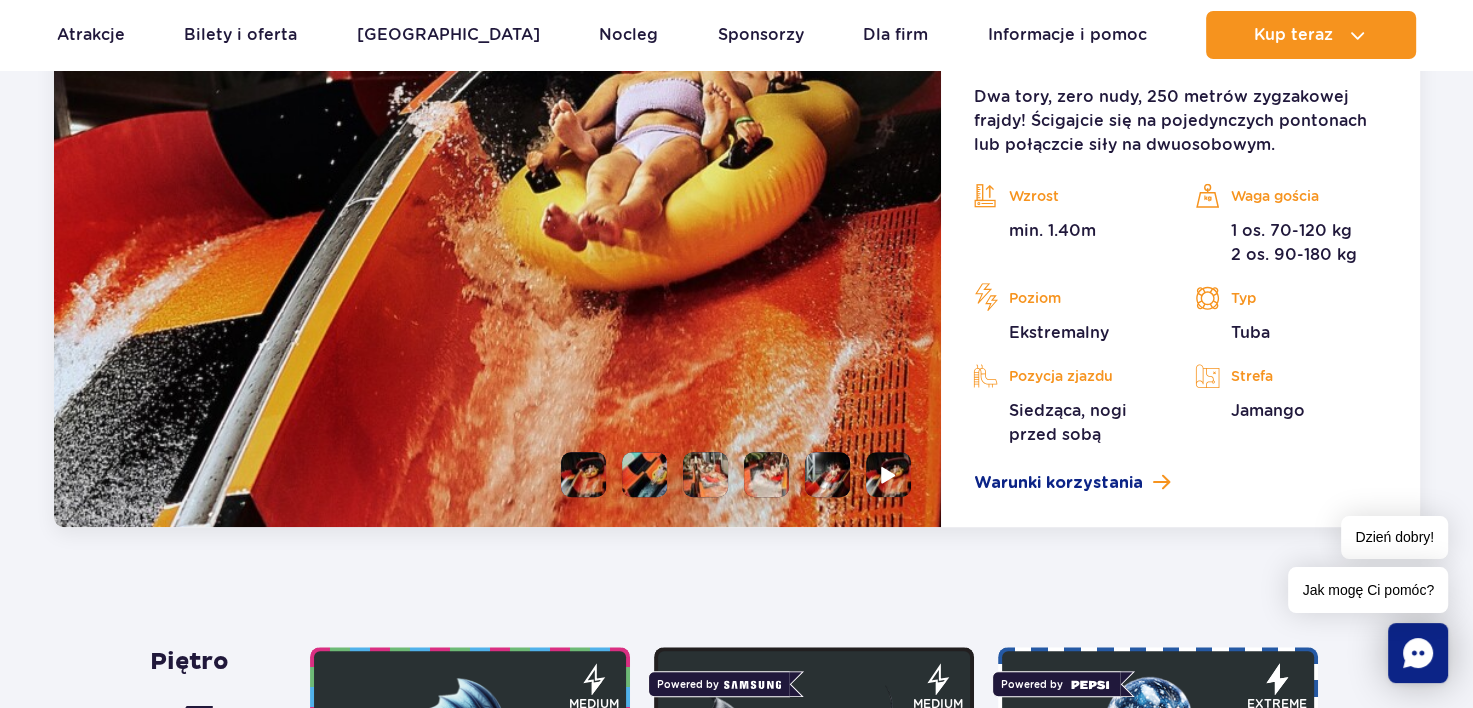 scroll, scrollTop: 1700, scrollLeft: 0, axis: vertical 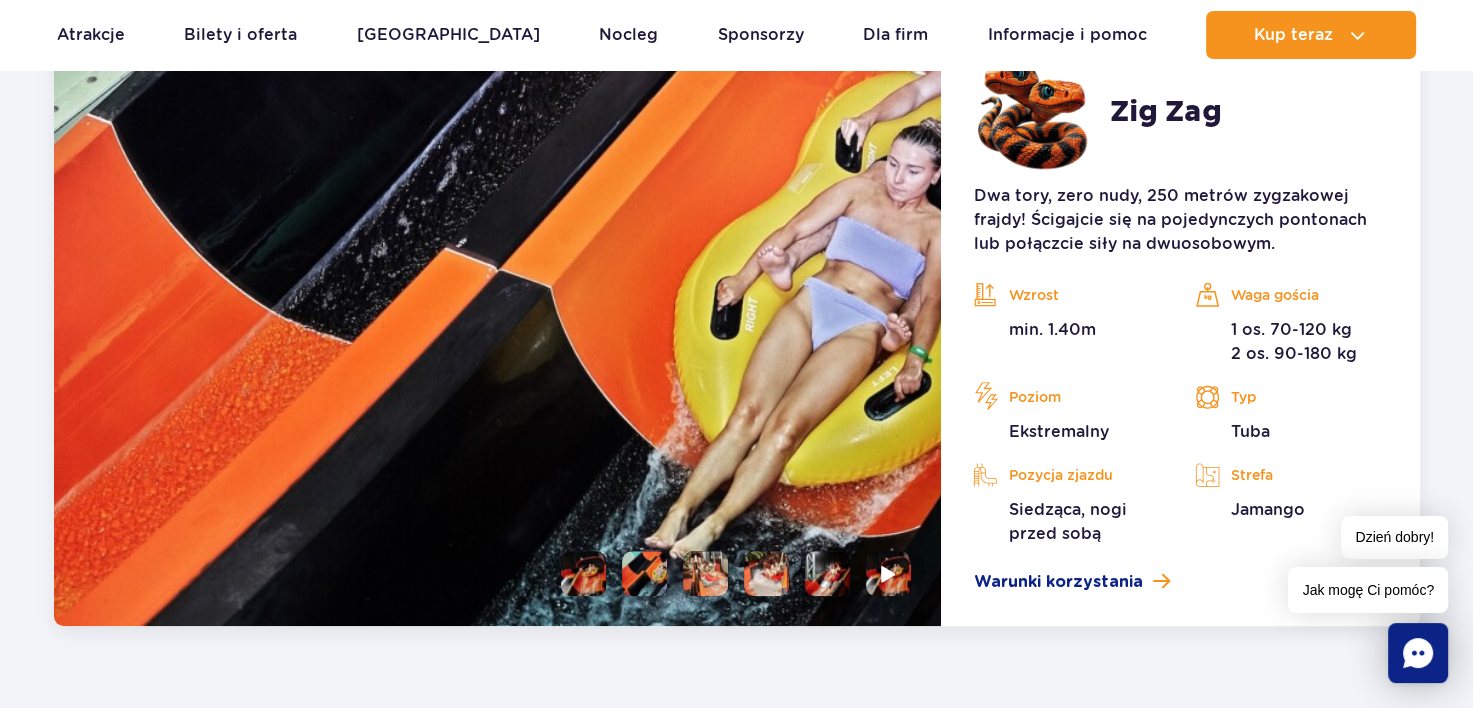 click at bounding box center [705, 573] 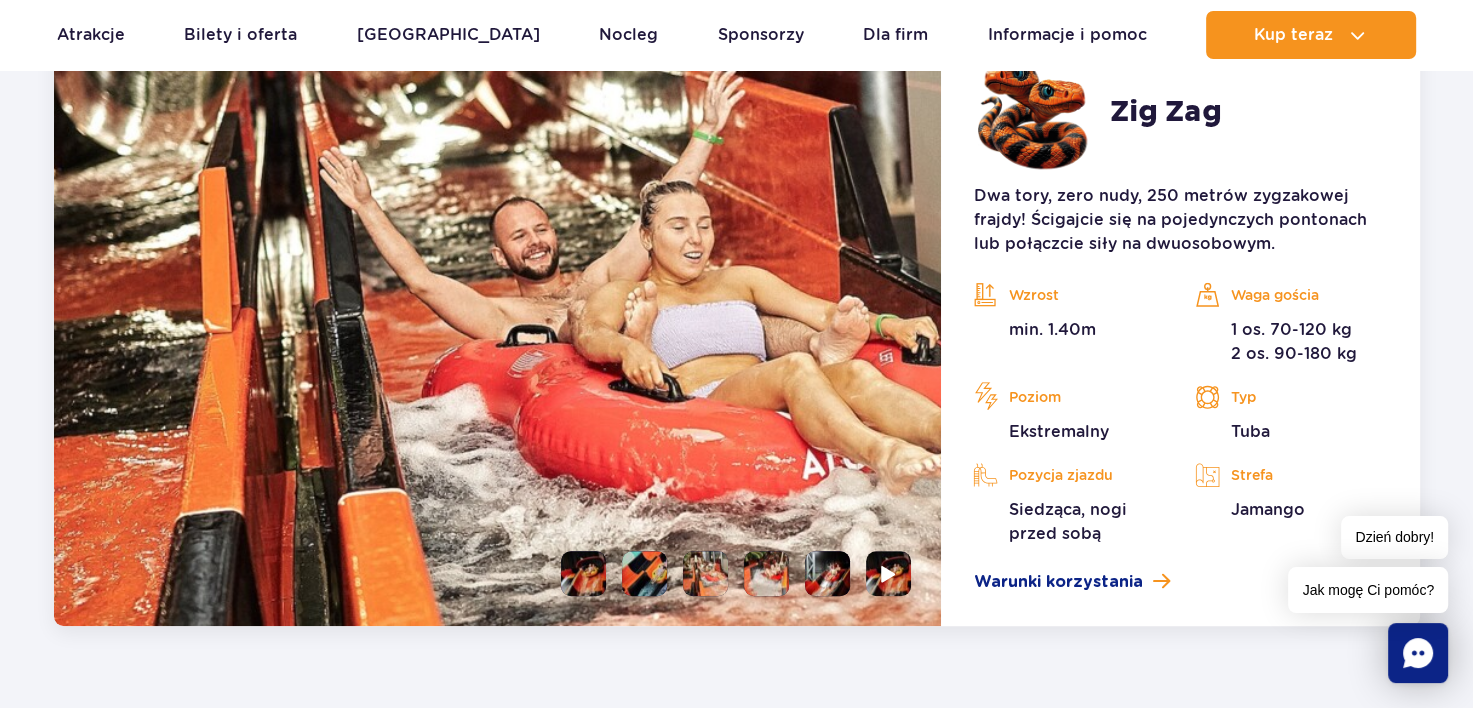 click at bounding box center [766, 573] 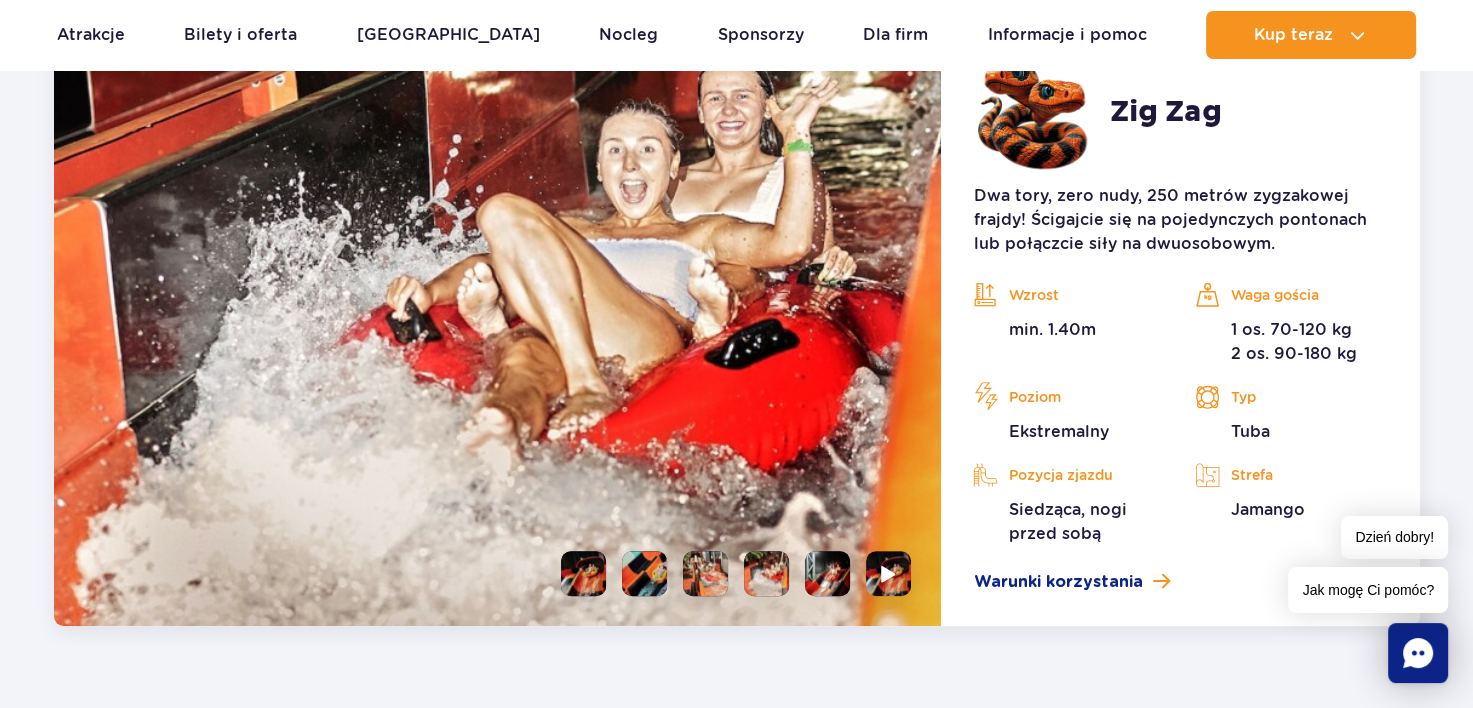 click at bounding box center [827, 573] 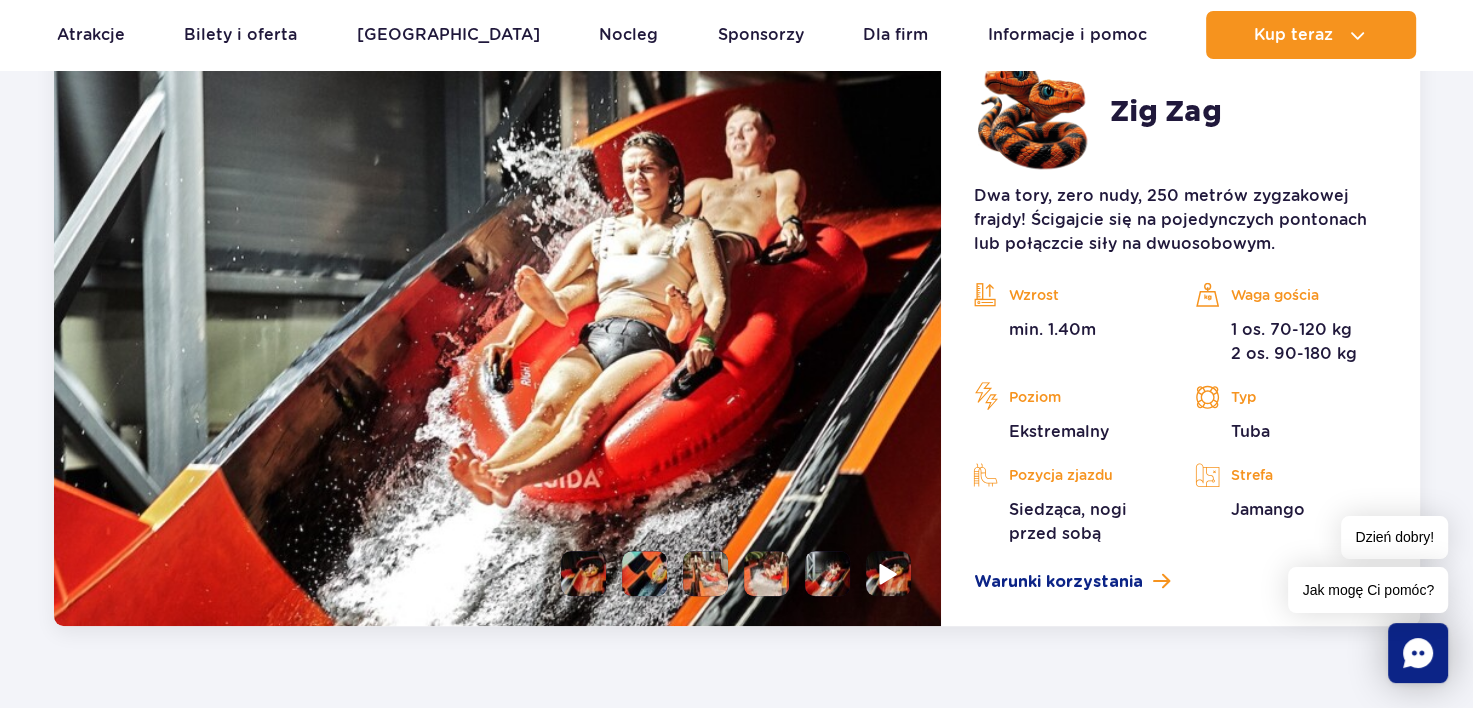 click at bounding box center (889, 573) 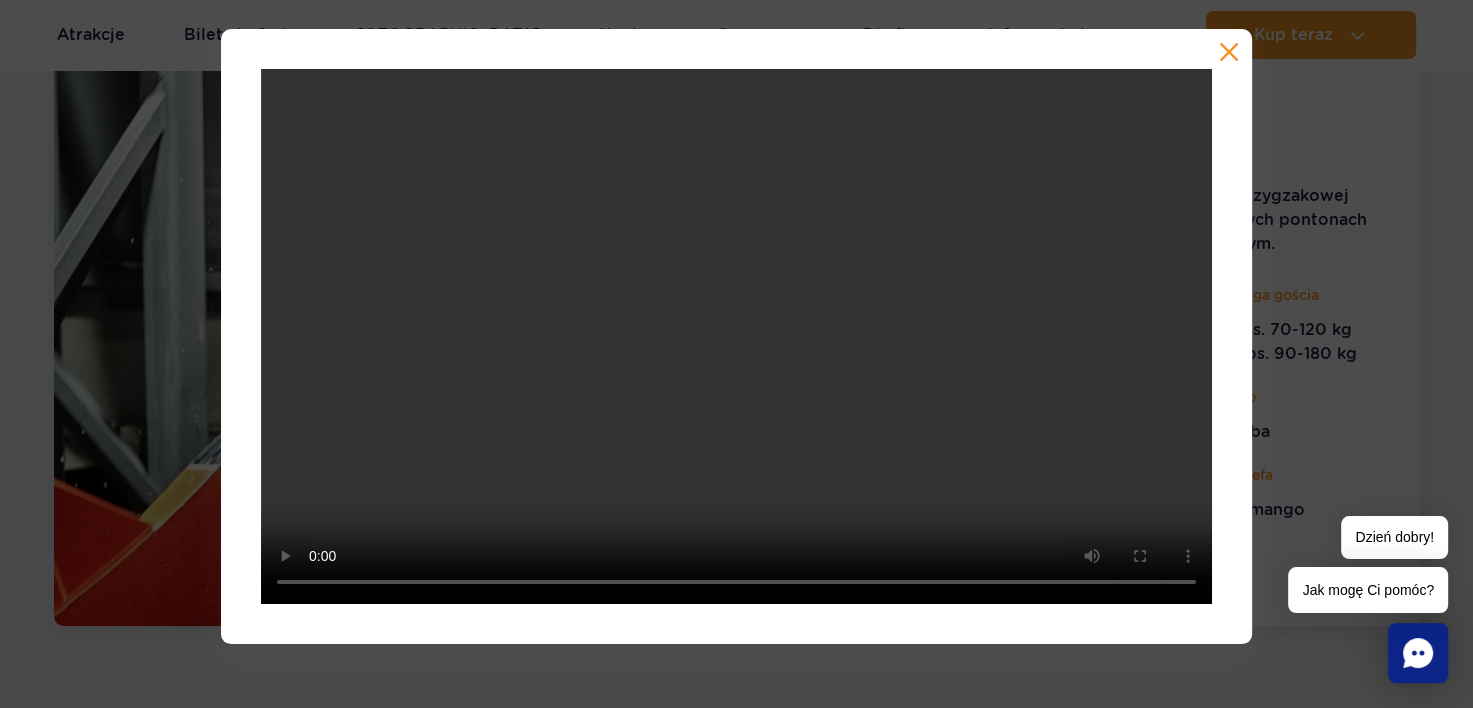 click at bounding box center (1229, 52) 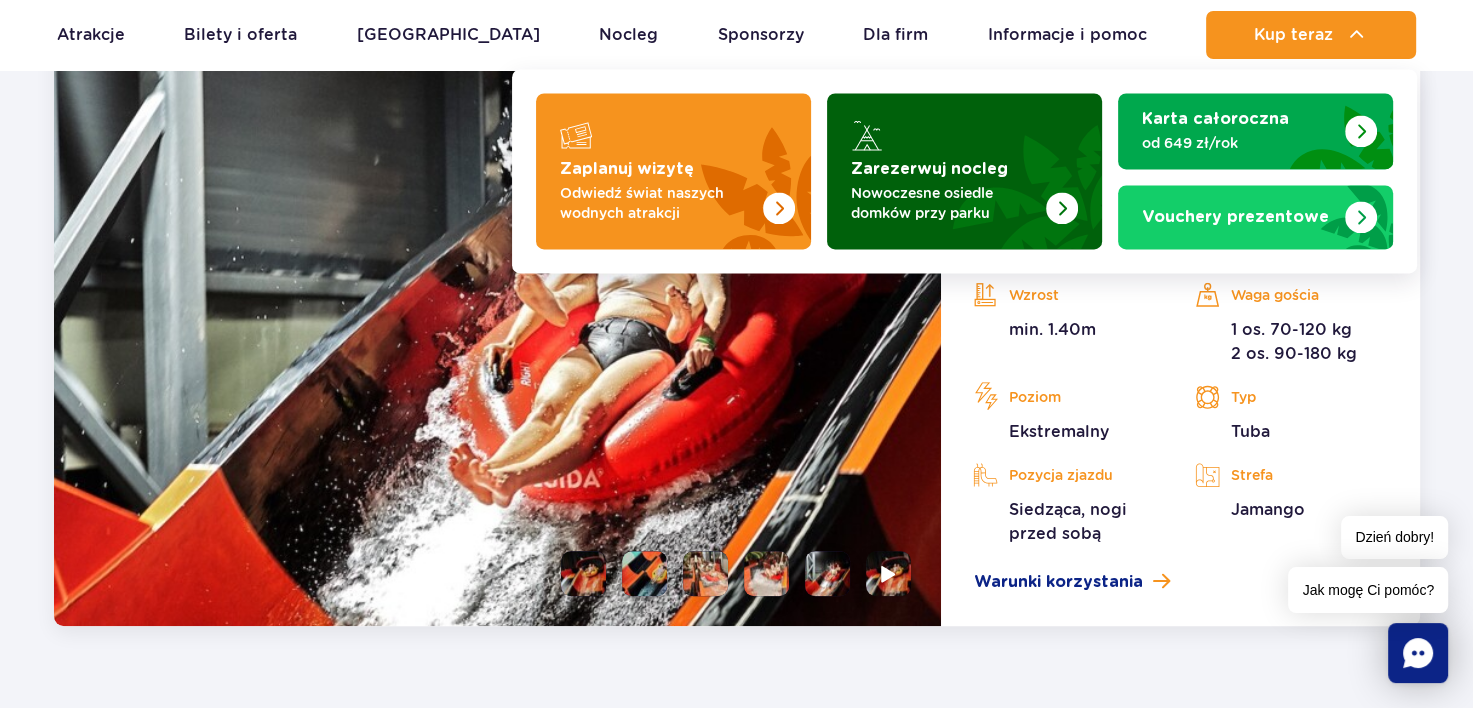 click at bounding box center [964, 171] 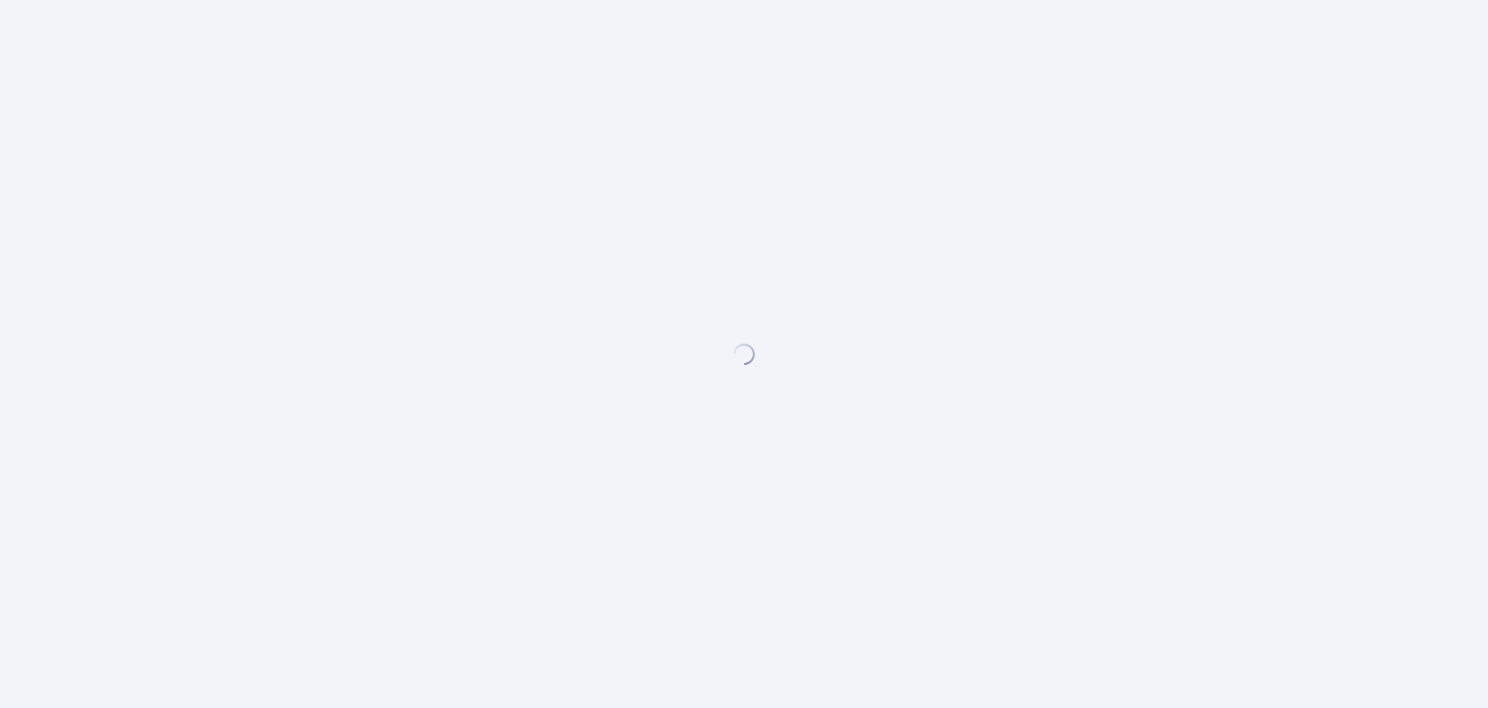 scroll, scrollTop: 0, scrollLeft: 0, axis: both 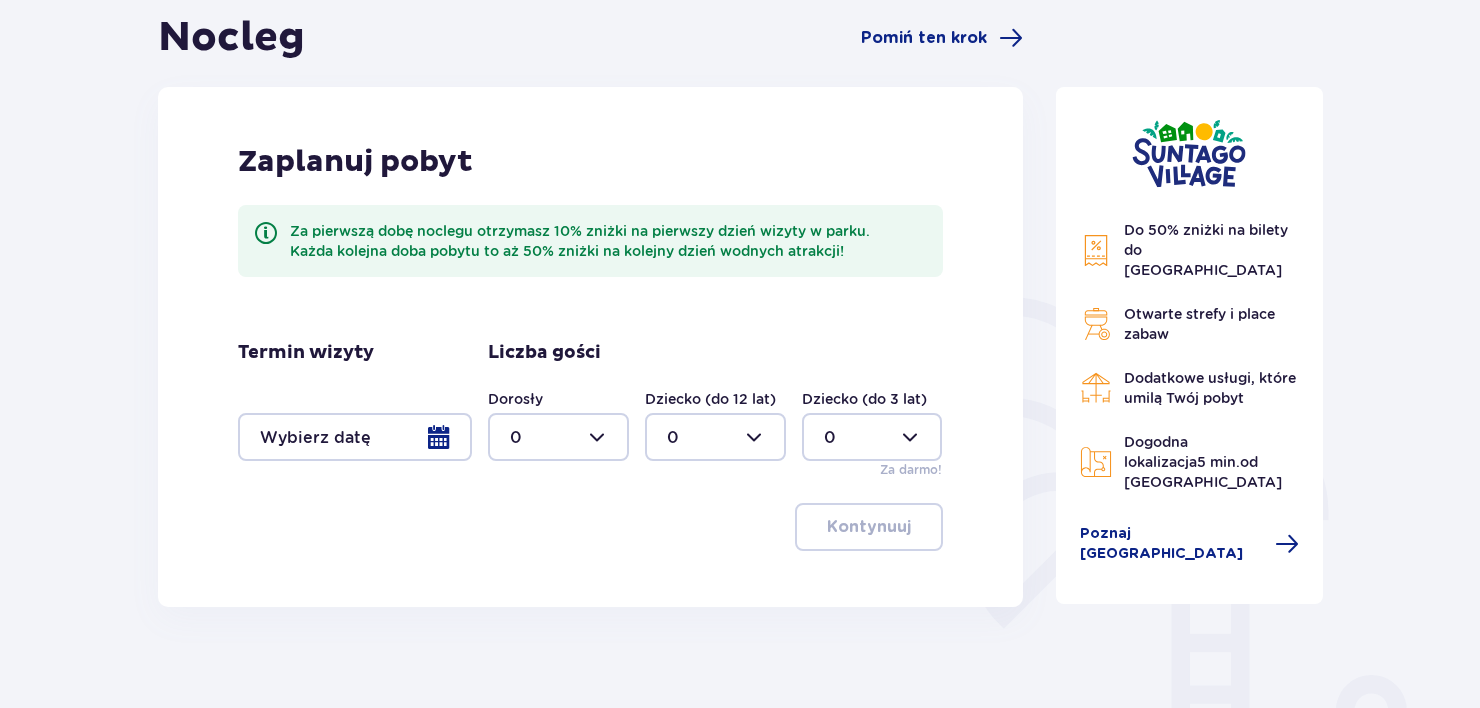 click at bounding box center (355, 437) 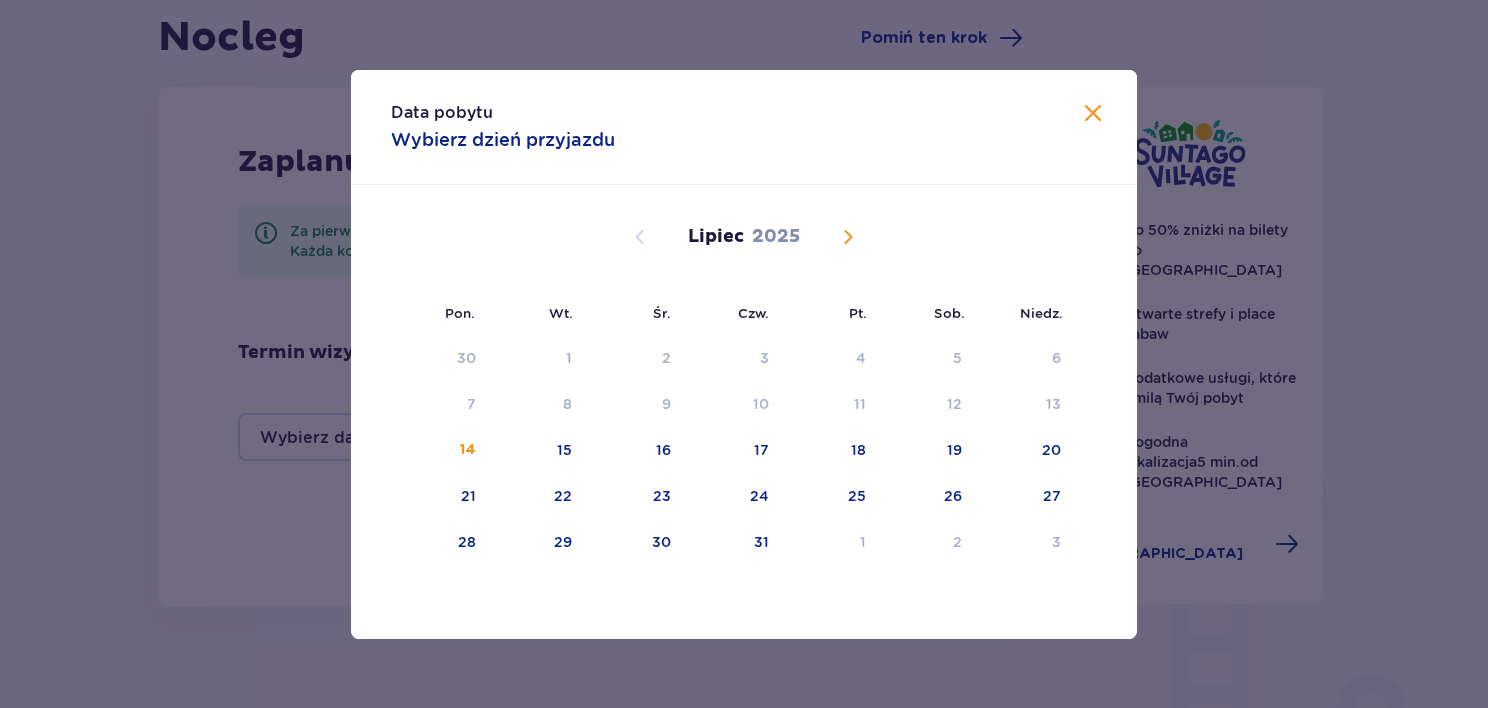 click at bounding box center [848, 237] 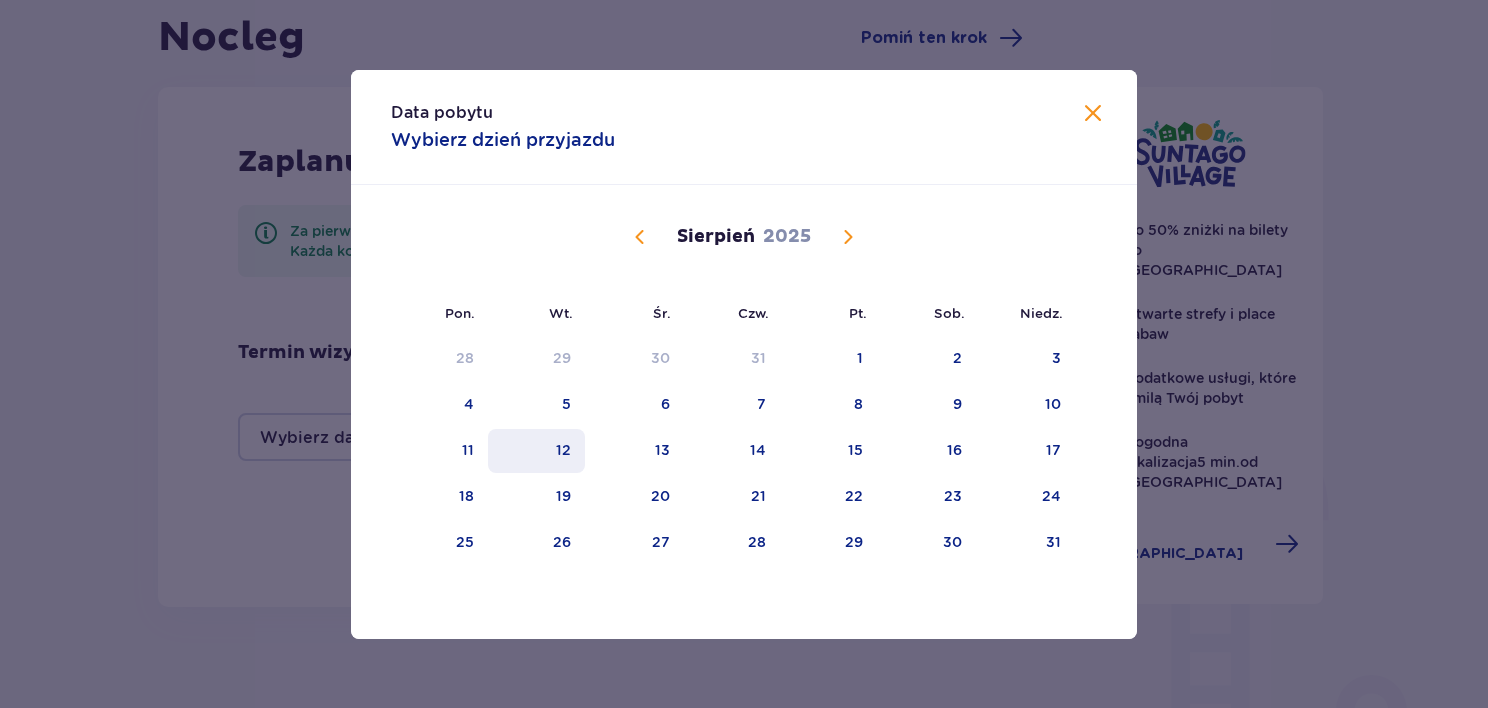 click on "12" at bounding box center (563, 450) 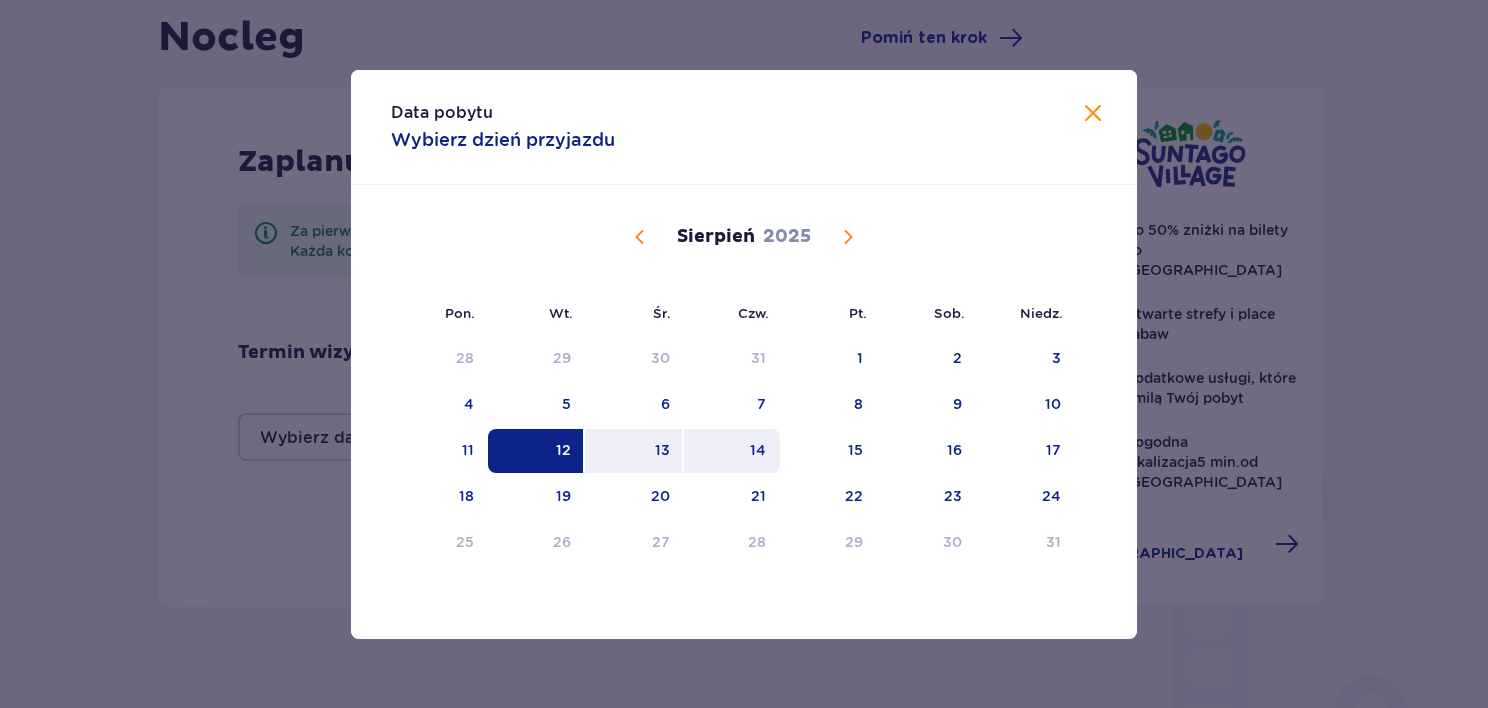 click on "14" at bounding box center [758, 450] 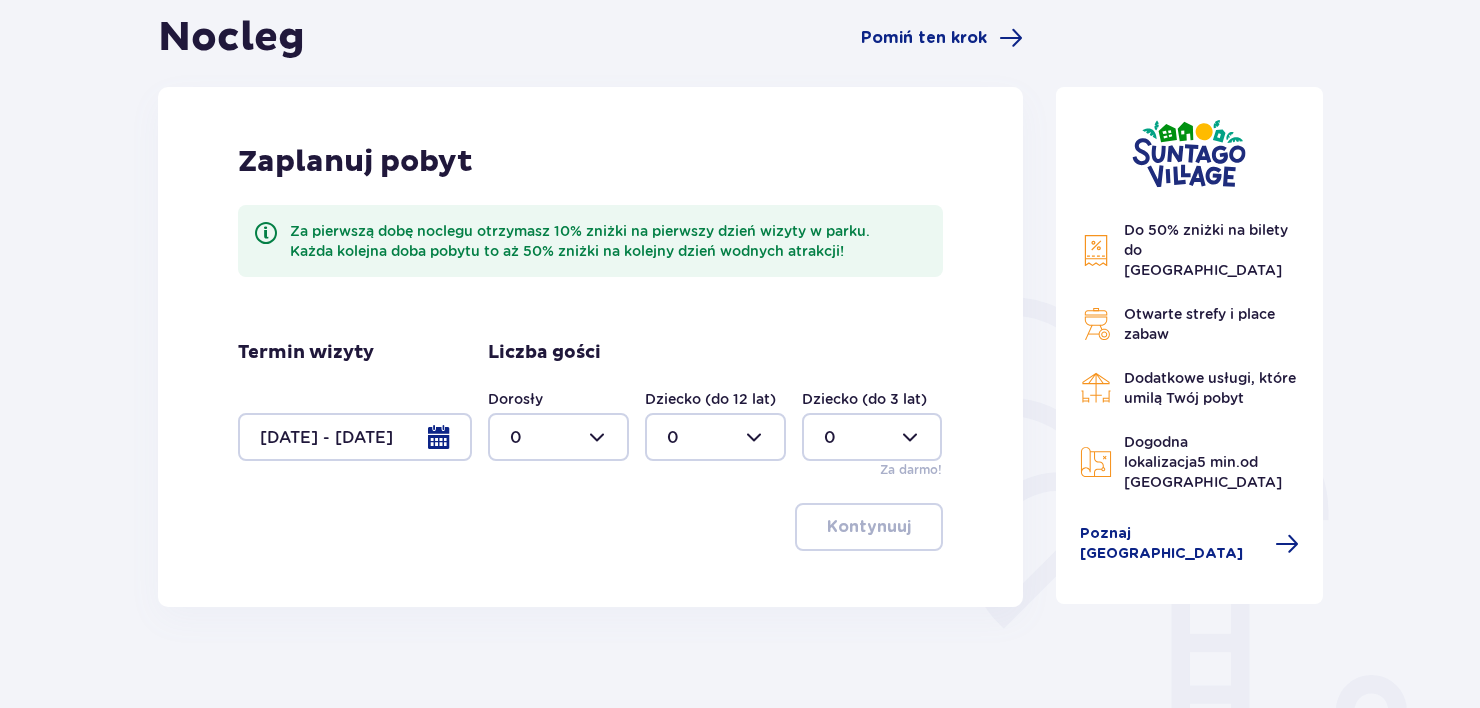 click at bounding box center [558, 437] 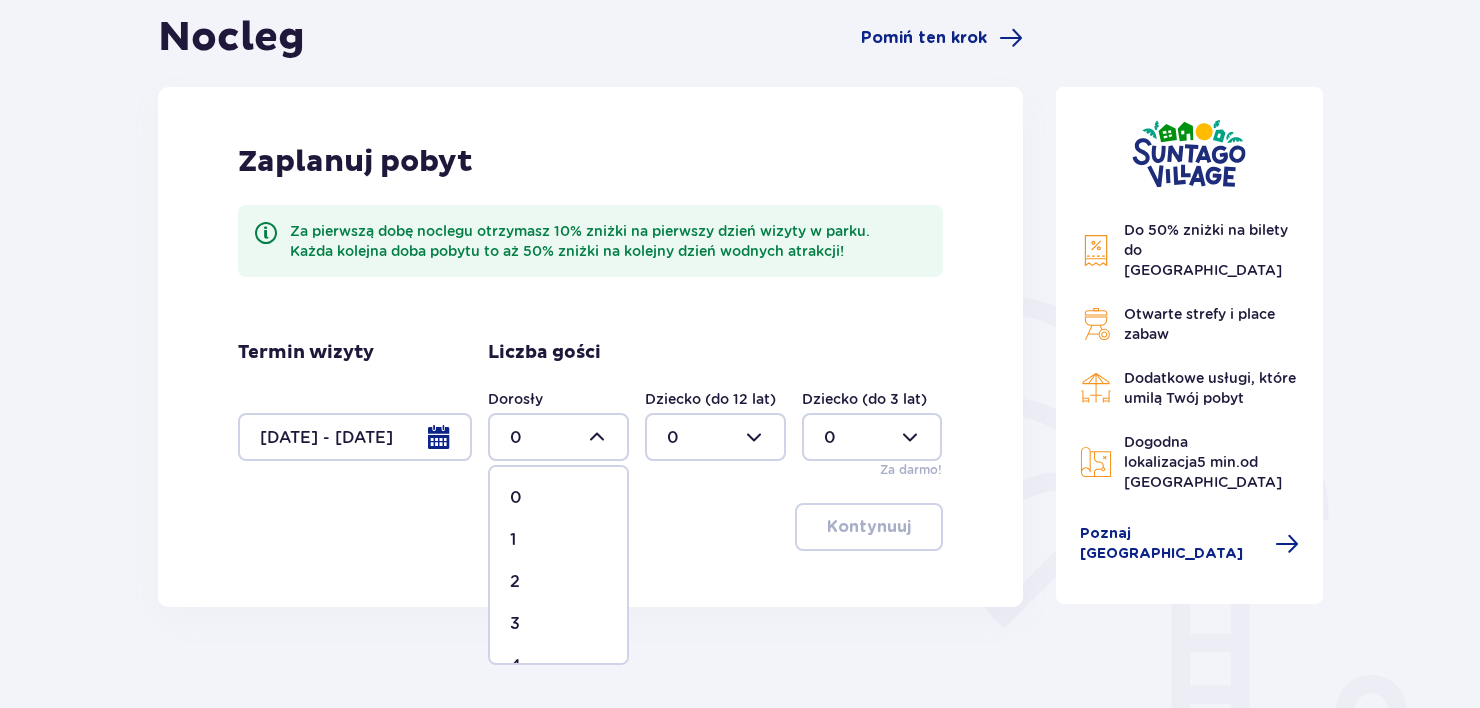 click on "2" at bounding box center (558, 582) 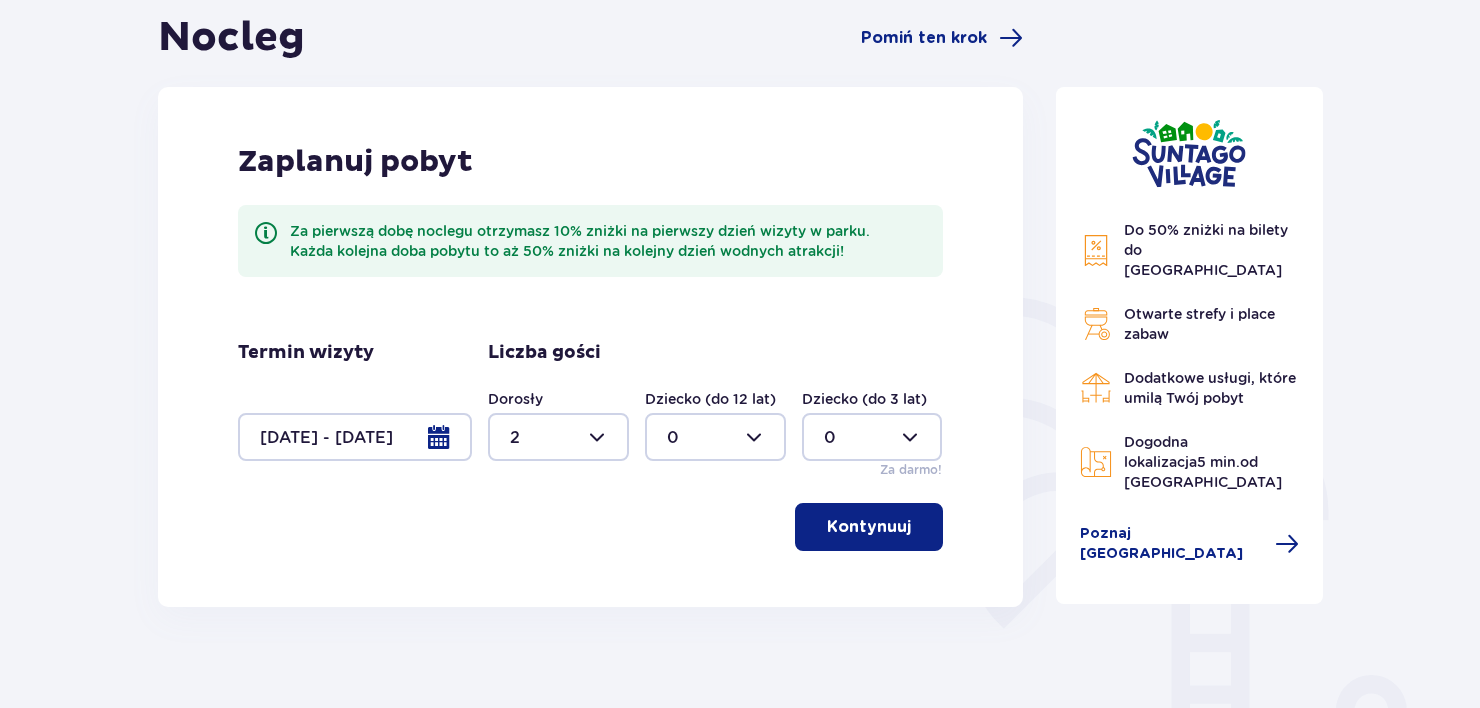 click at bounding box center [715, 437] 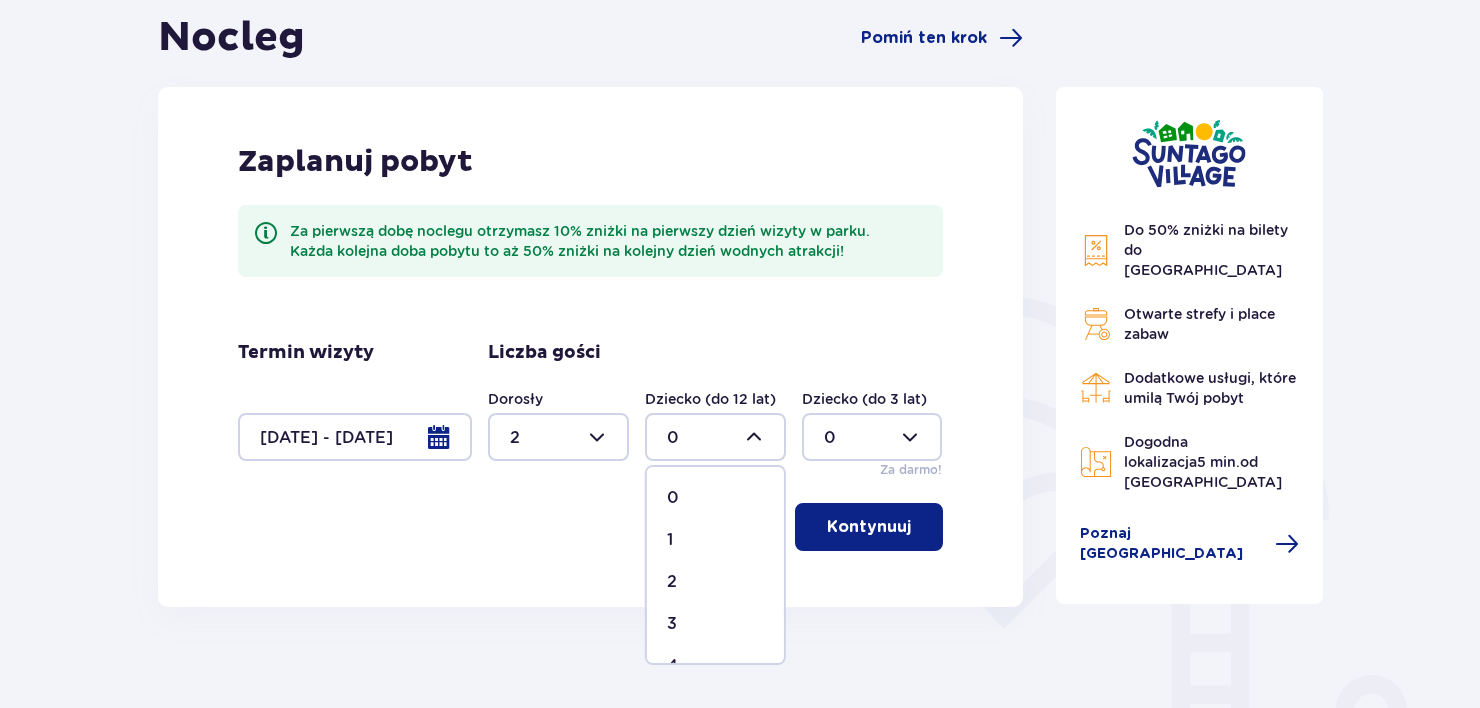 click on "1" at bounding box center [715, 540] 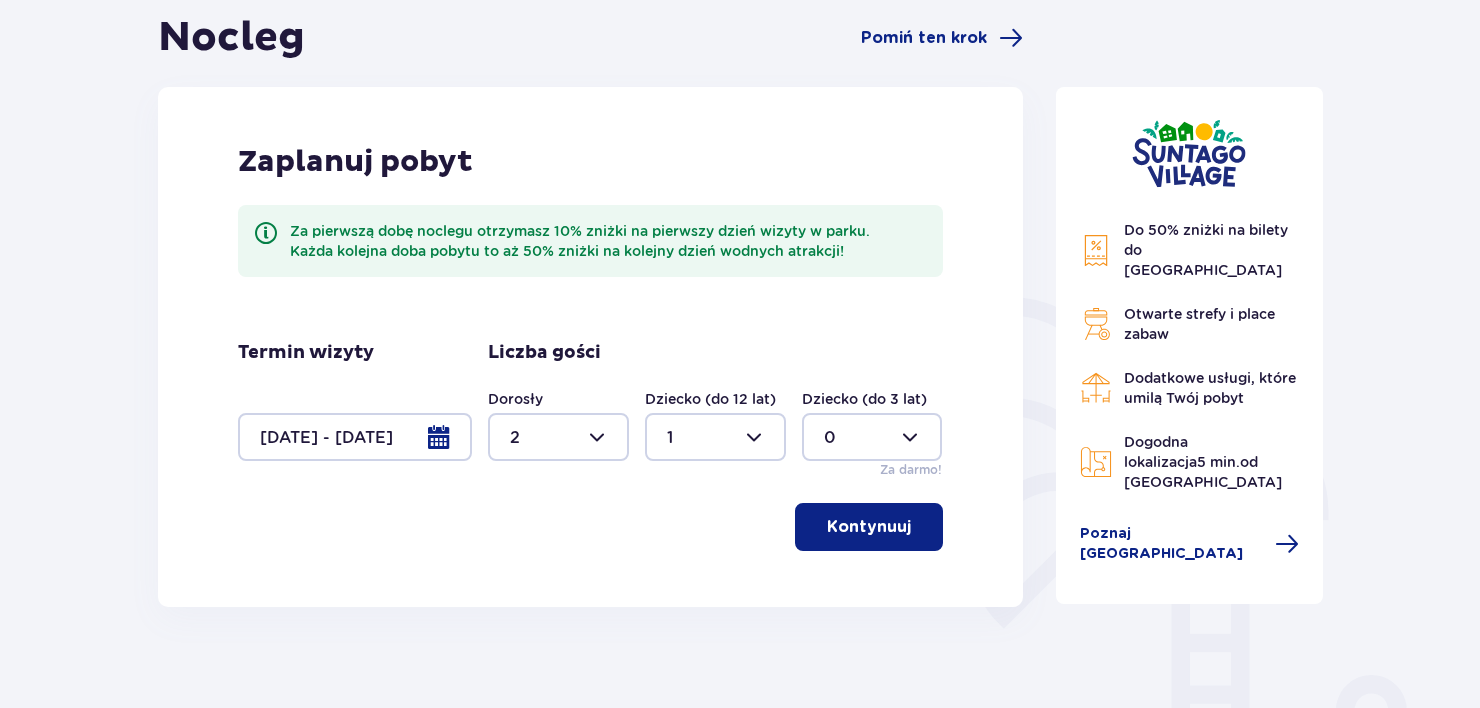 click on "Kontynuuj" at bounding box center (869, 527) 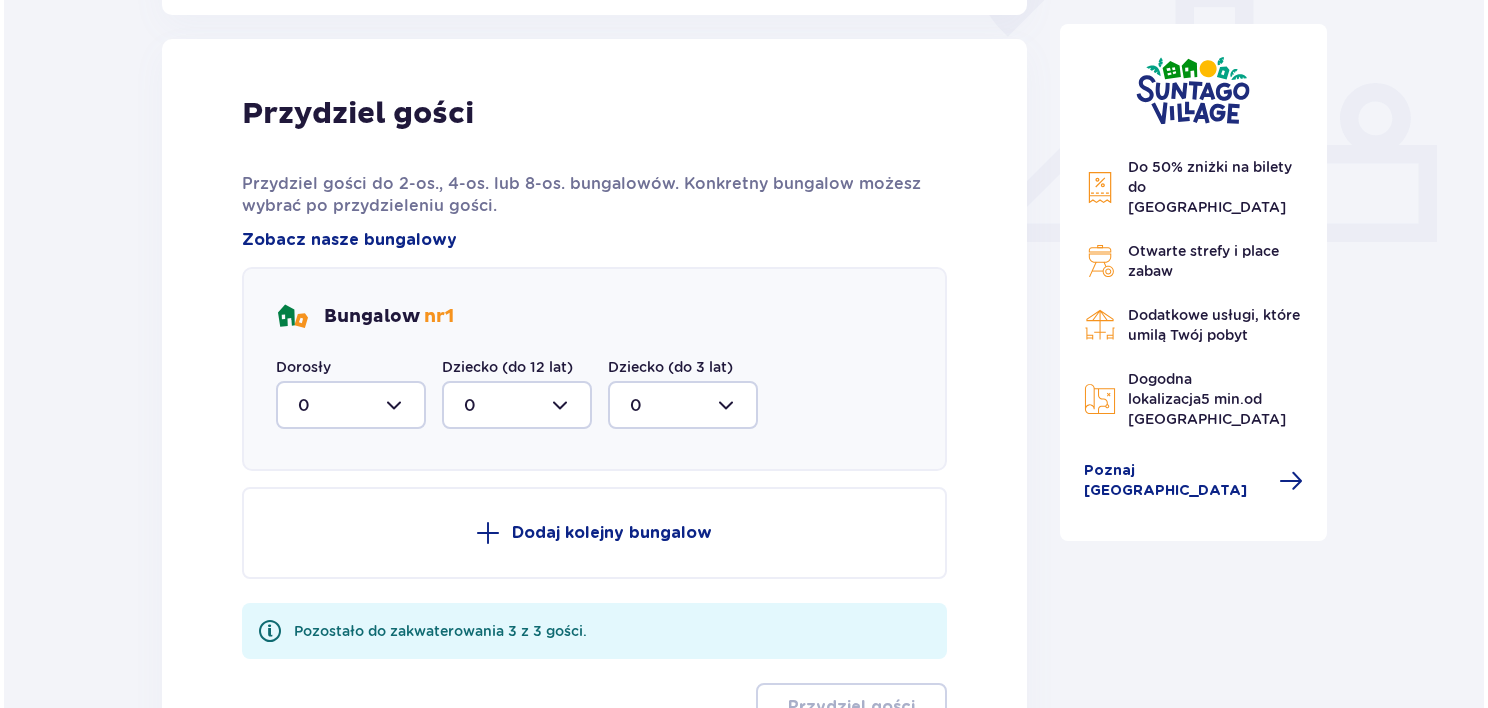 scroll, scrollTop: 790, scrollLeft: 0, axis: vertical 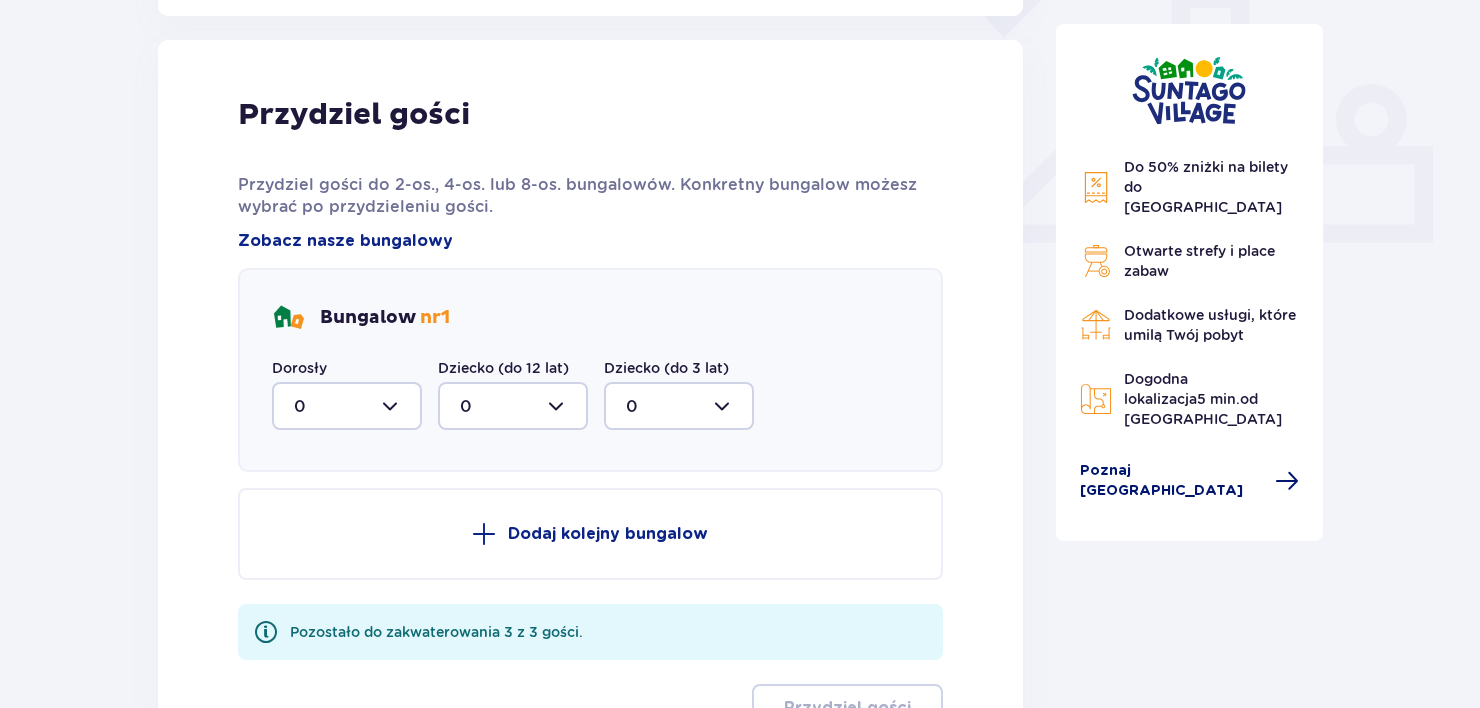 click on "Poznaj [GEOGRAPHIC_DATA]" at bounding box center (1172, 481) 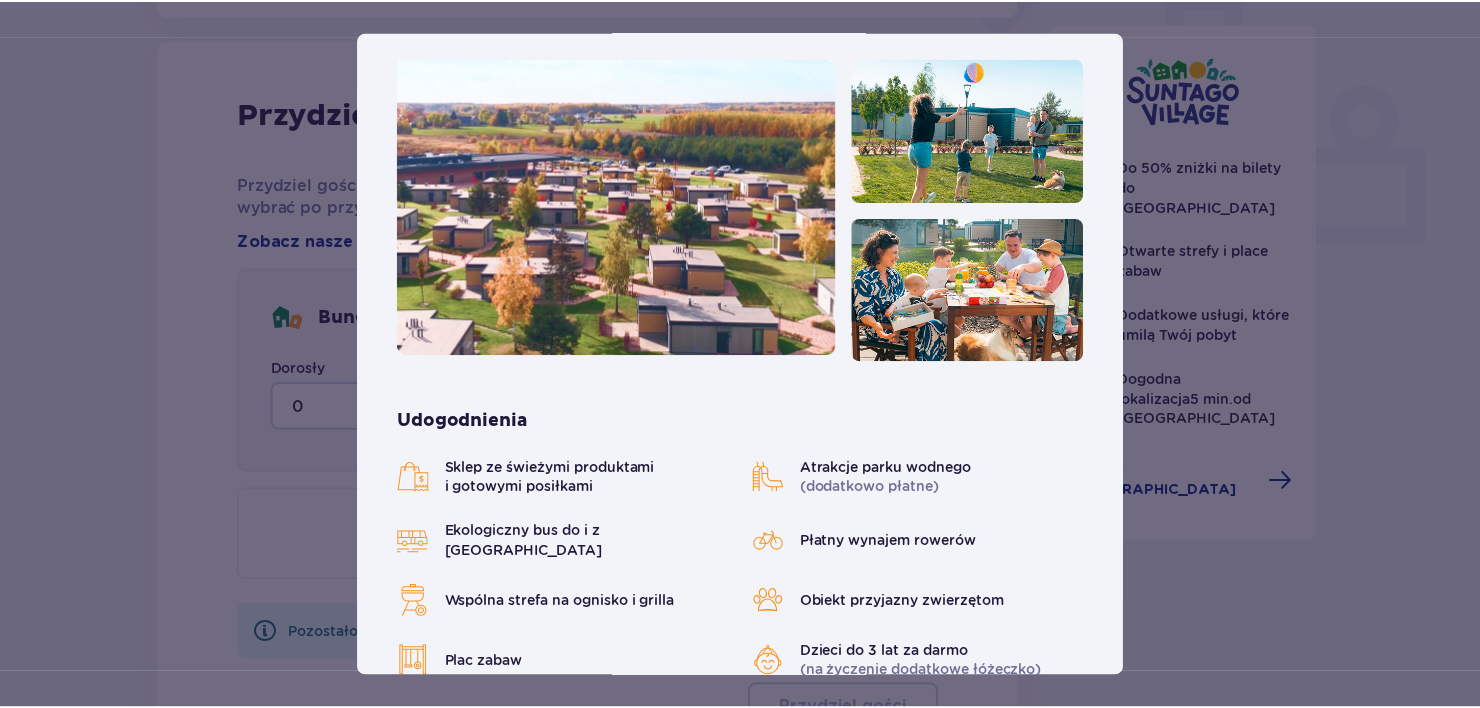 scroll, scrollTop: 0, scrollLeft: 0, axis: both 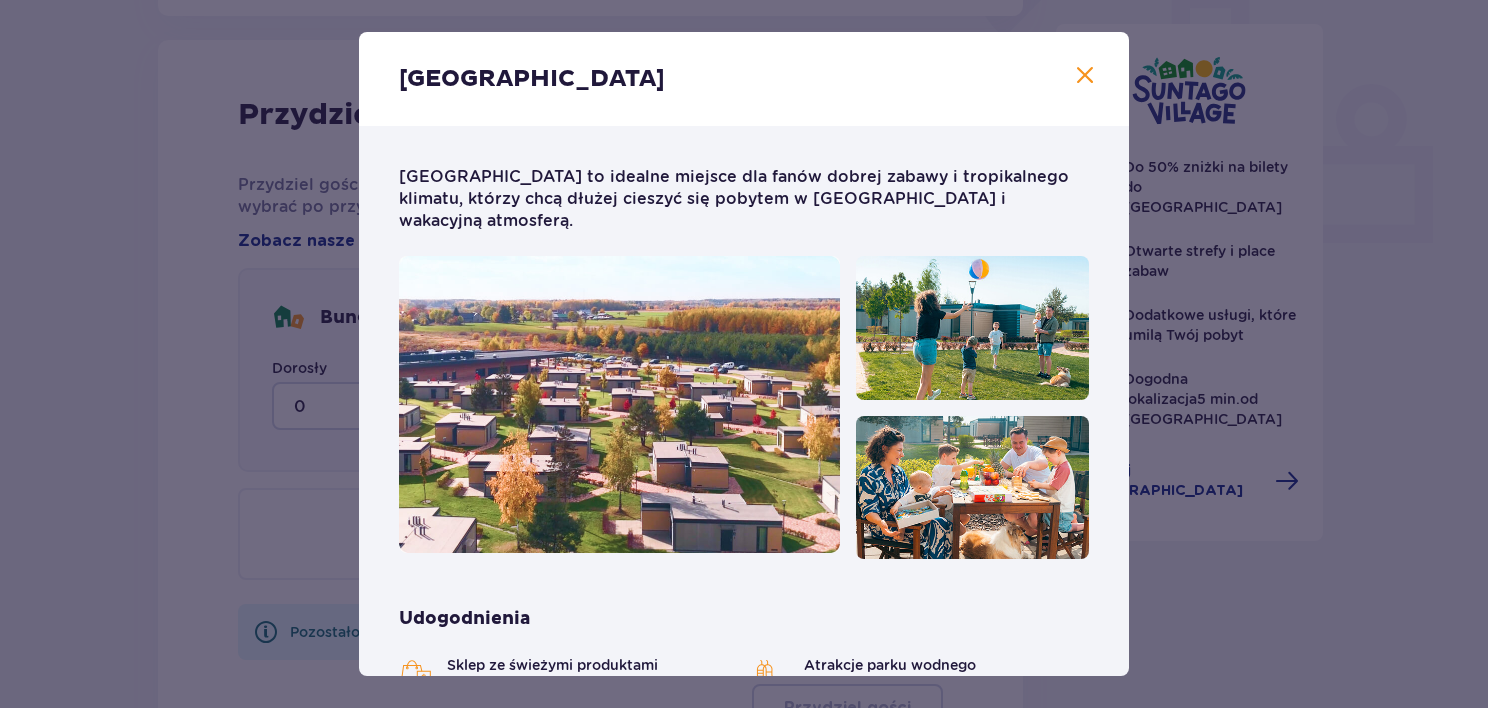 click at bounding box center (1085, 76) 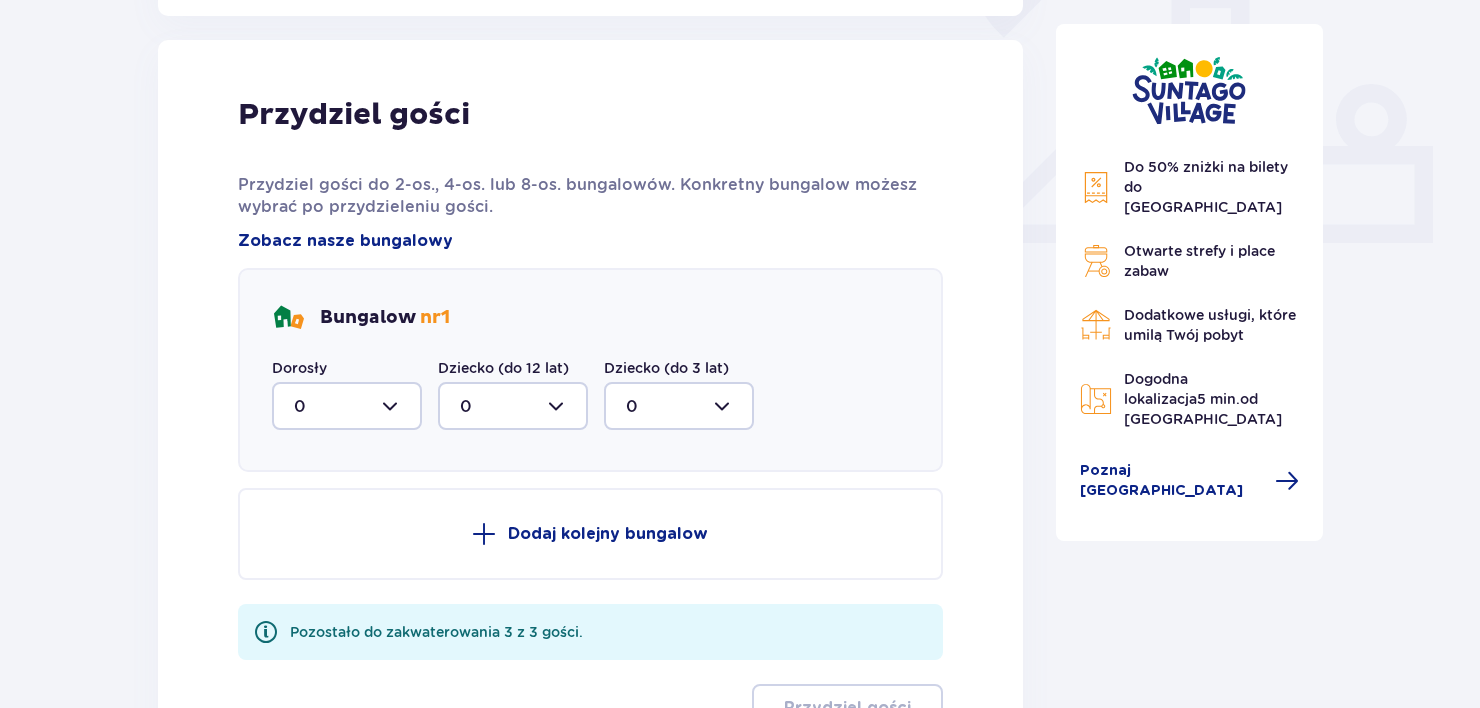 click at bounding box center (347, 406) 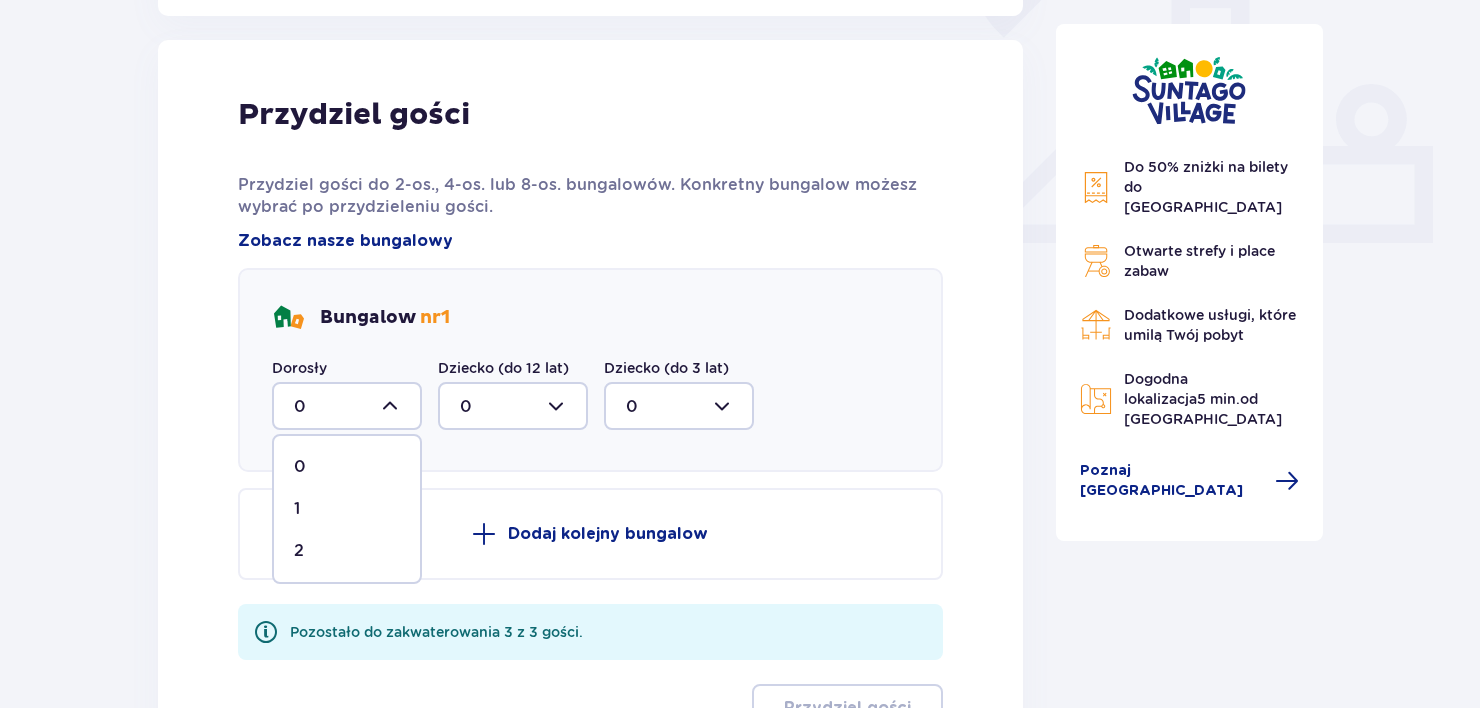click on "2" at bounding box center [347, 551] 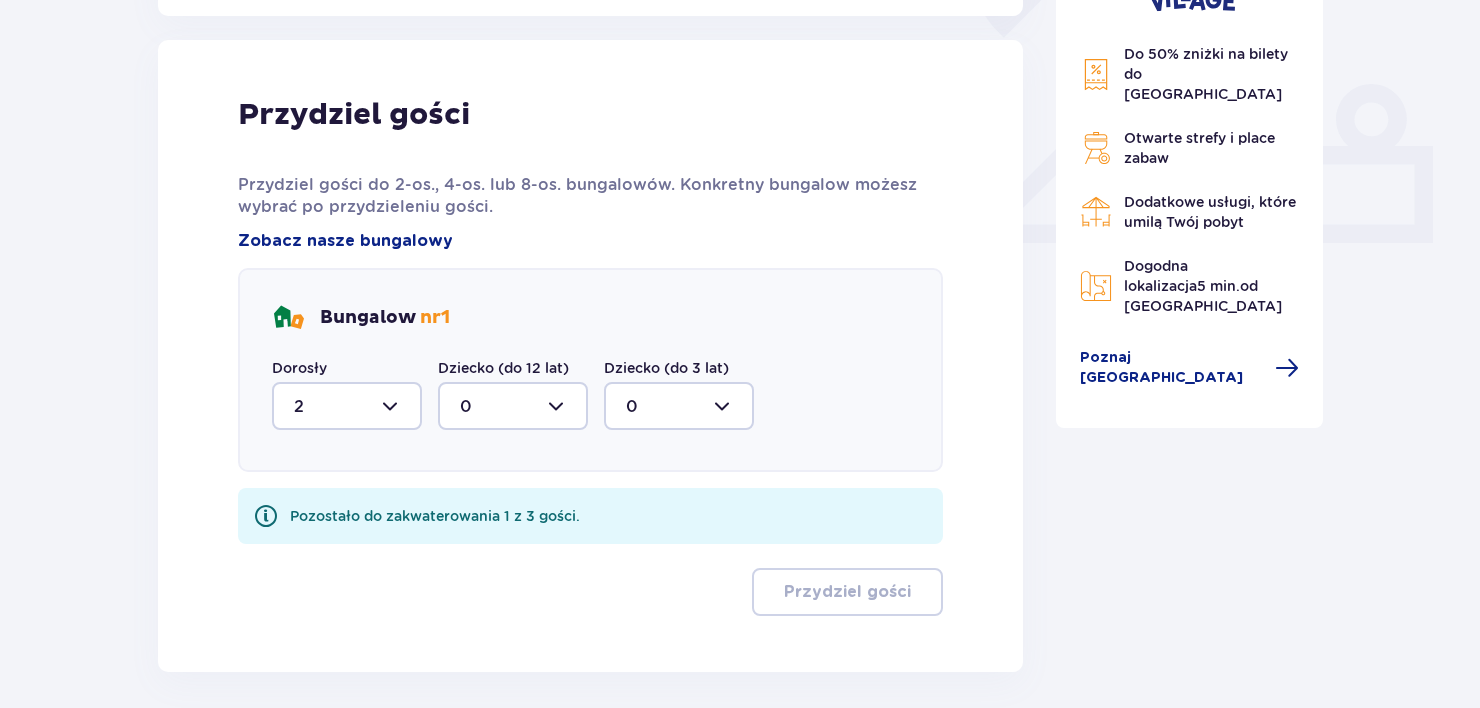 click at bounding box center (513, 406) 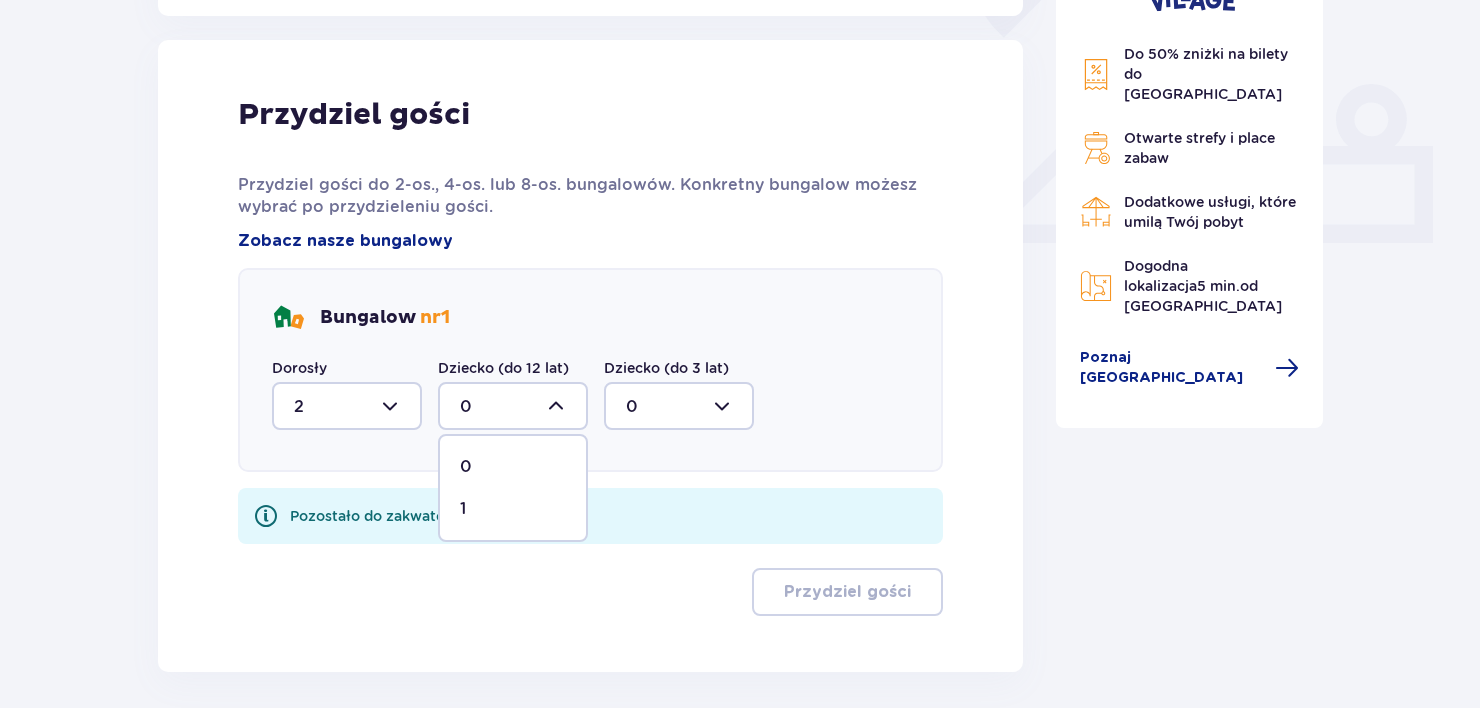 click on "1" at bounding box center [513, 509] 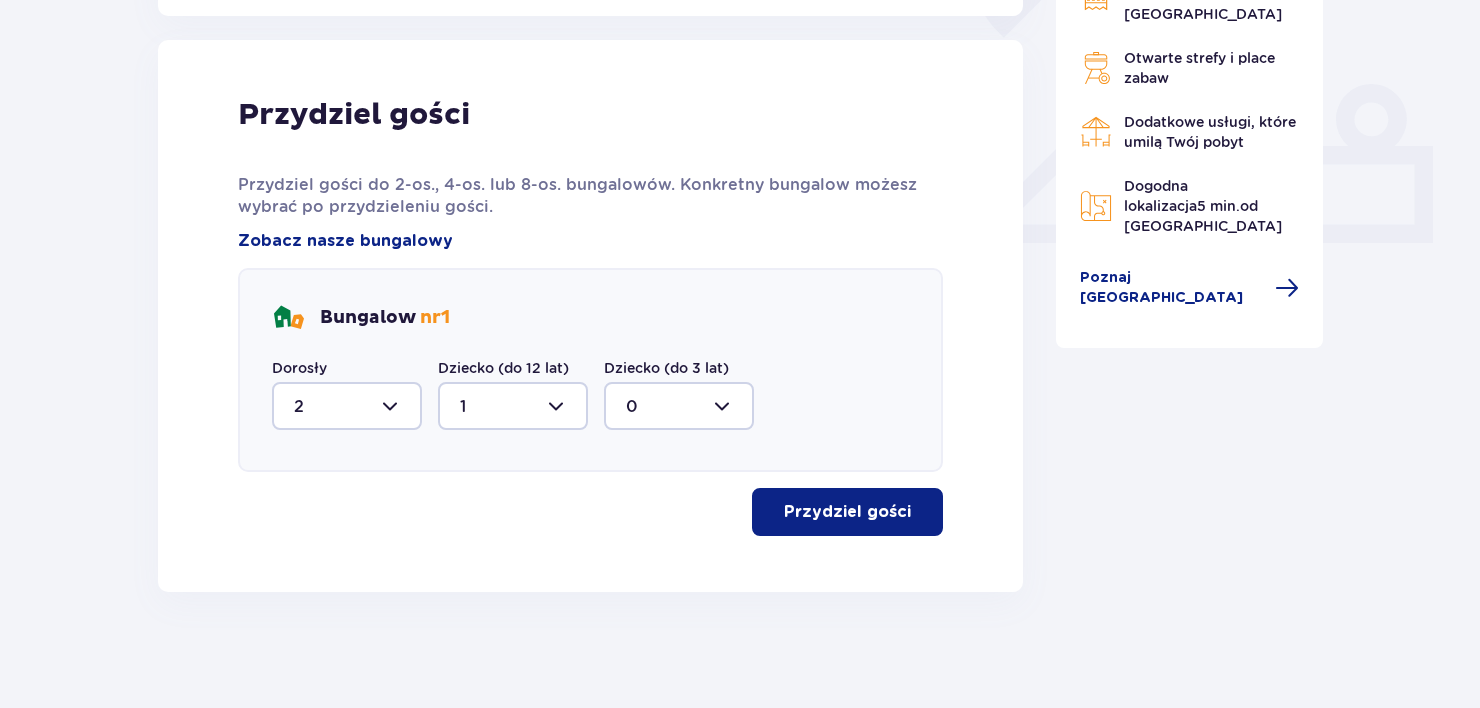 click on "Przydziel gości" at bounding box center (847, 512) 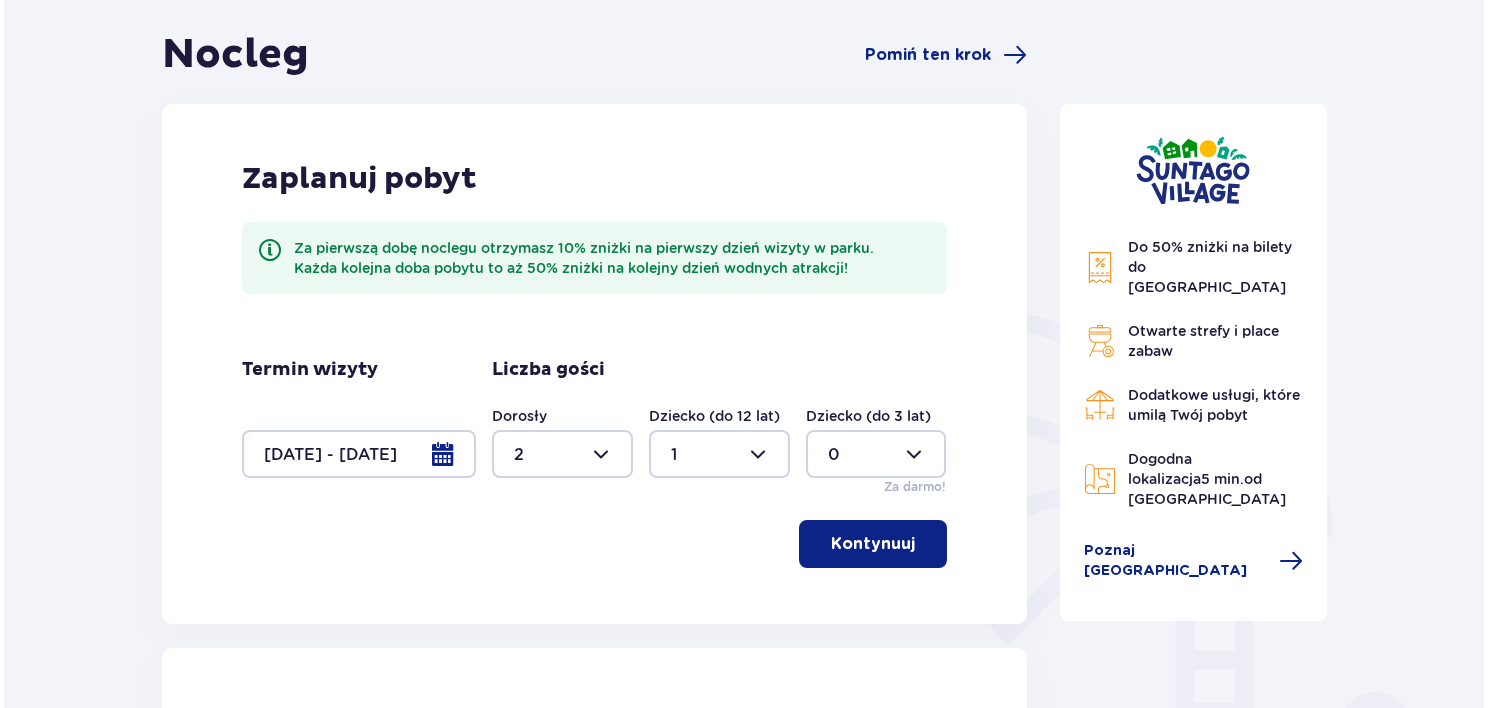 scroll, scrollTop: 181, scrollLeft: 0, axis: vertical 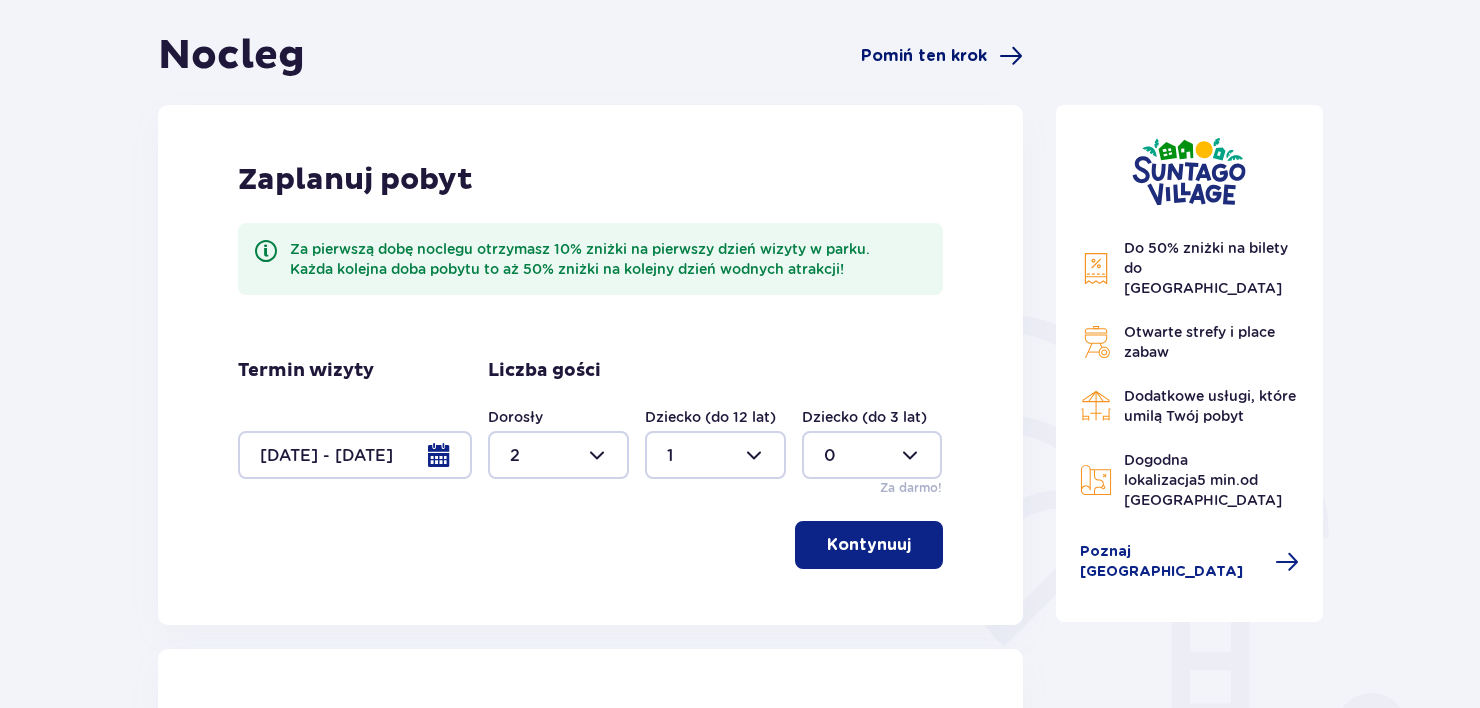 click on "Pomiń ten krok" at bounding box center [924, 56] 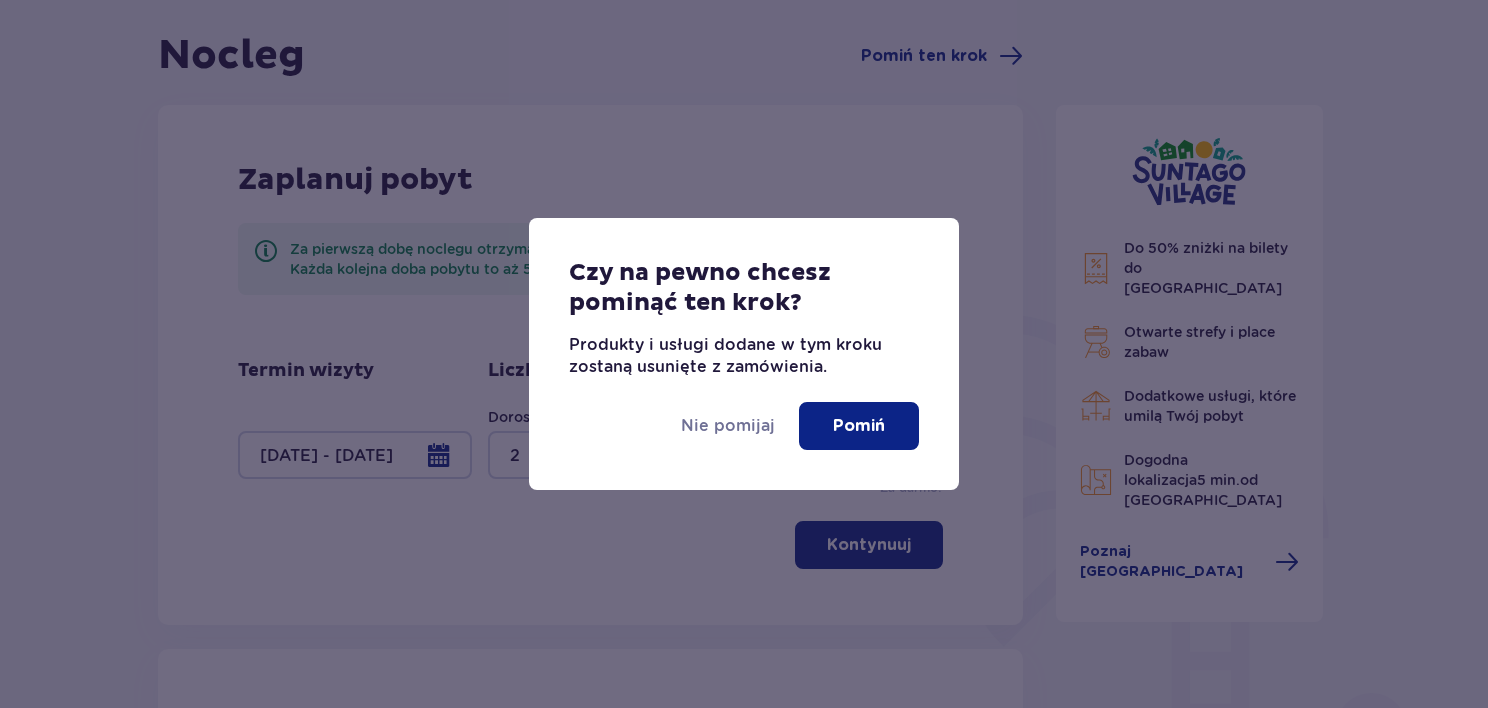 click on "Pomiń" at bounding box center [859, 426] 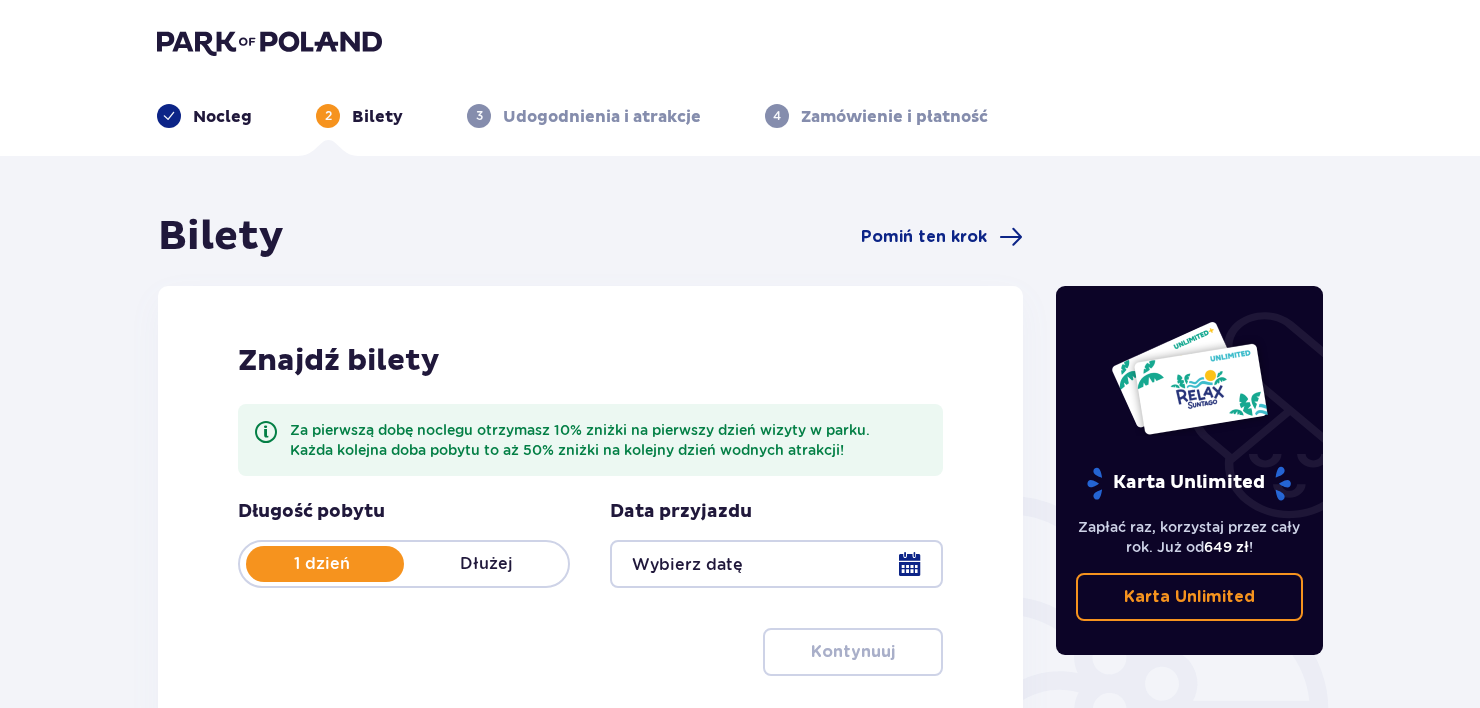 scroll, scrollTop: 0, scrollLeft: 0, axis: both 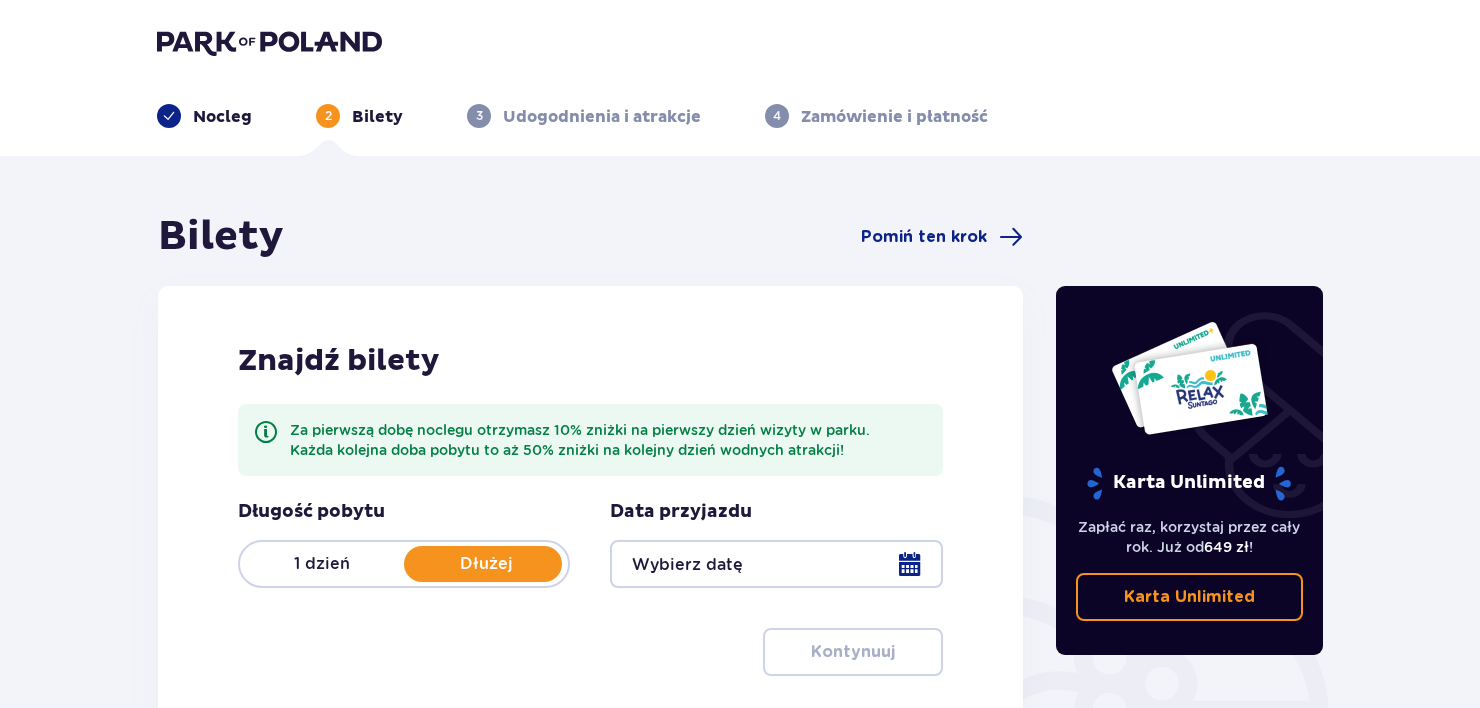 click at bounding box center [776, 564] 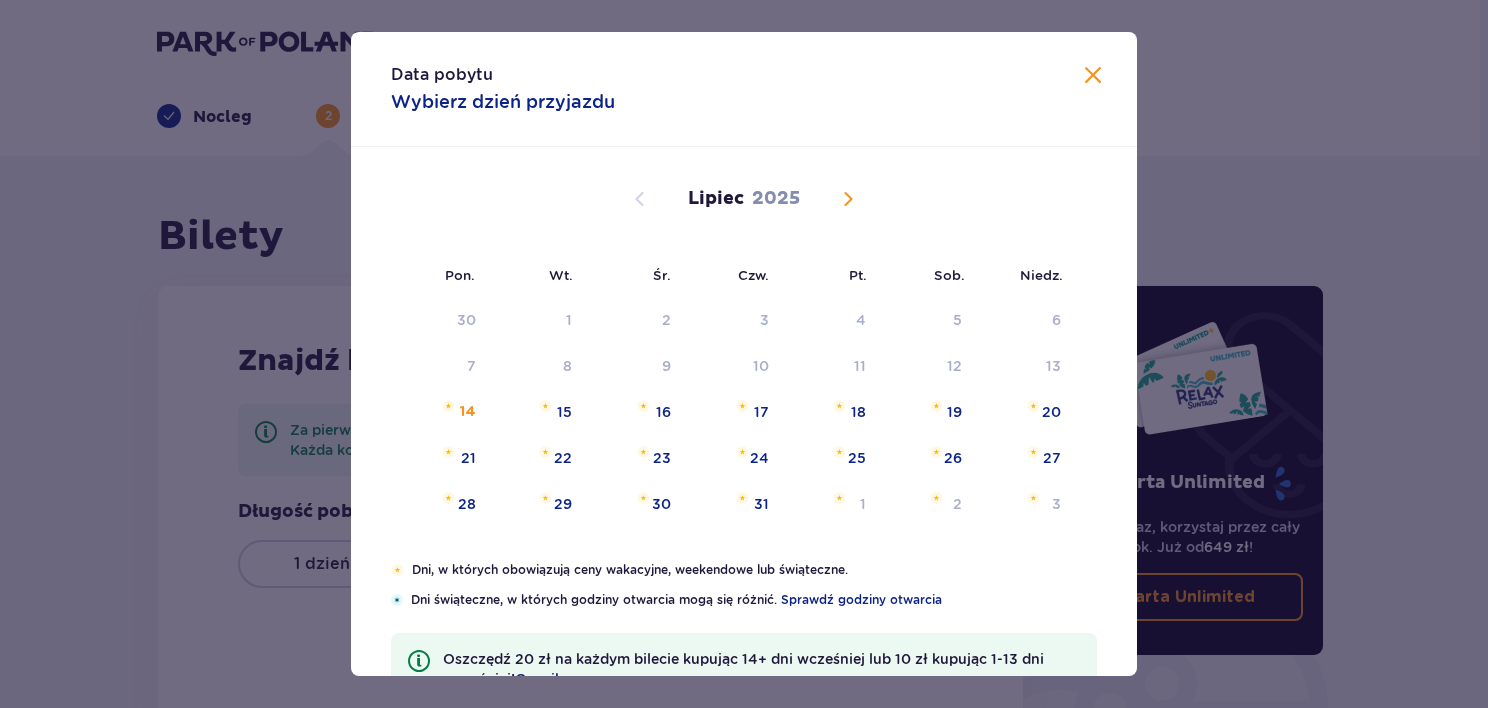 click at bounding box center [848, 199] 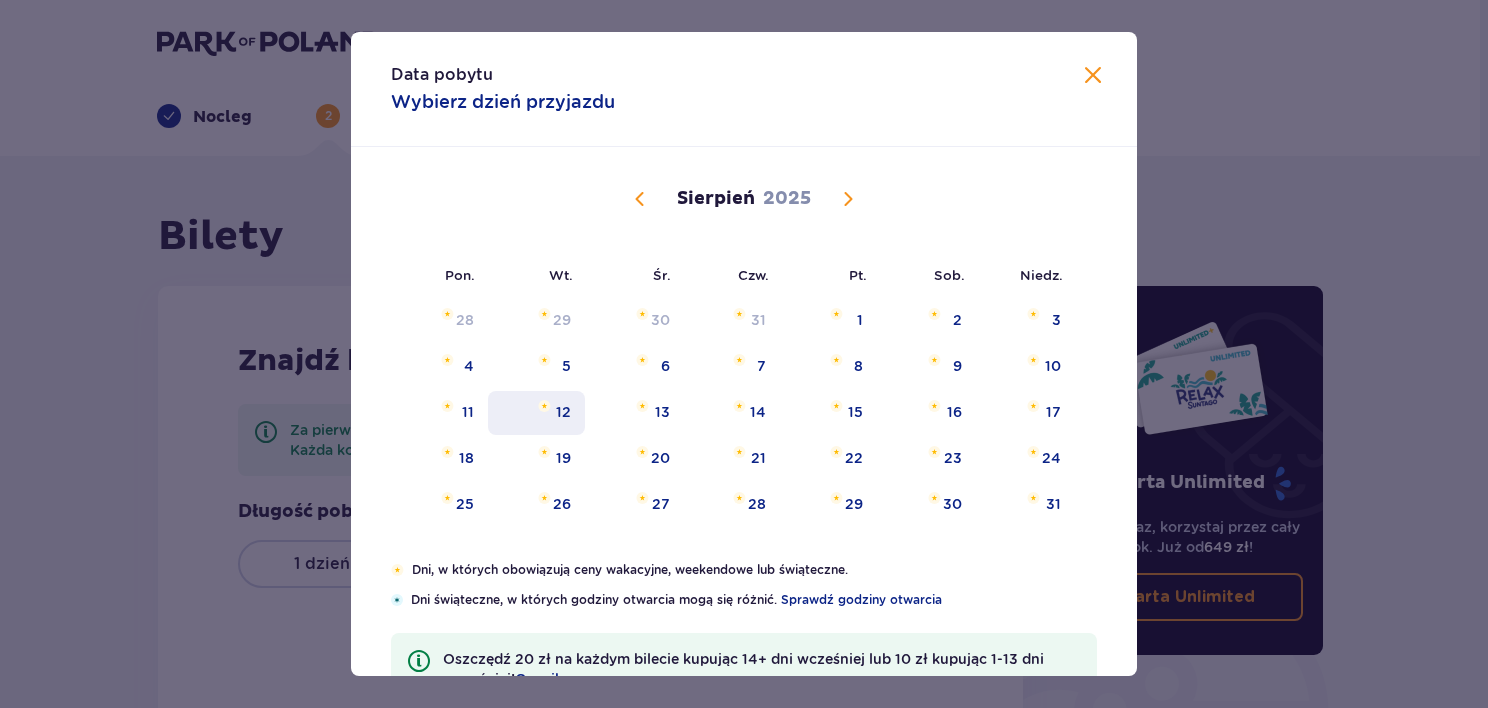 click on "12" at bounding box center [563, 412] 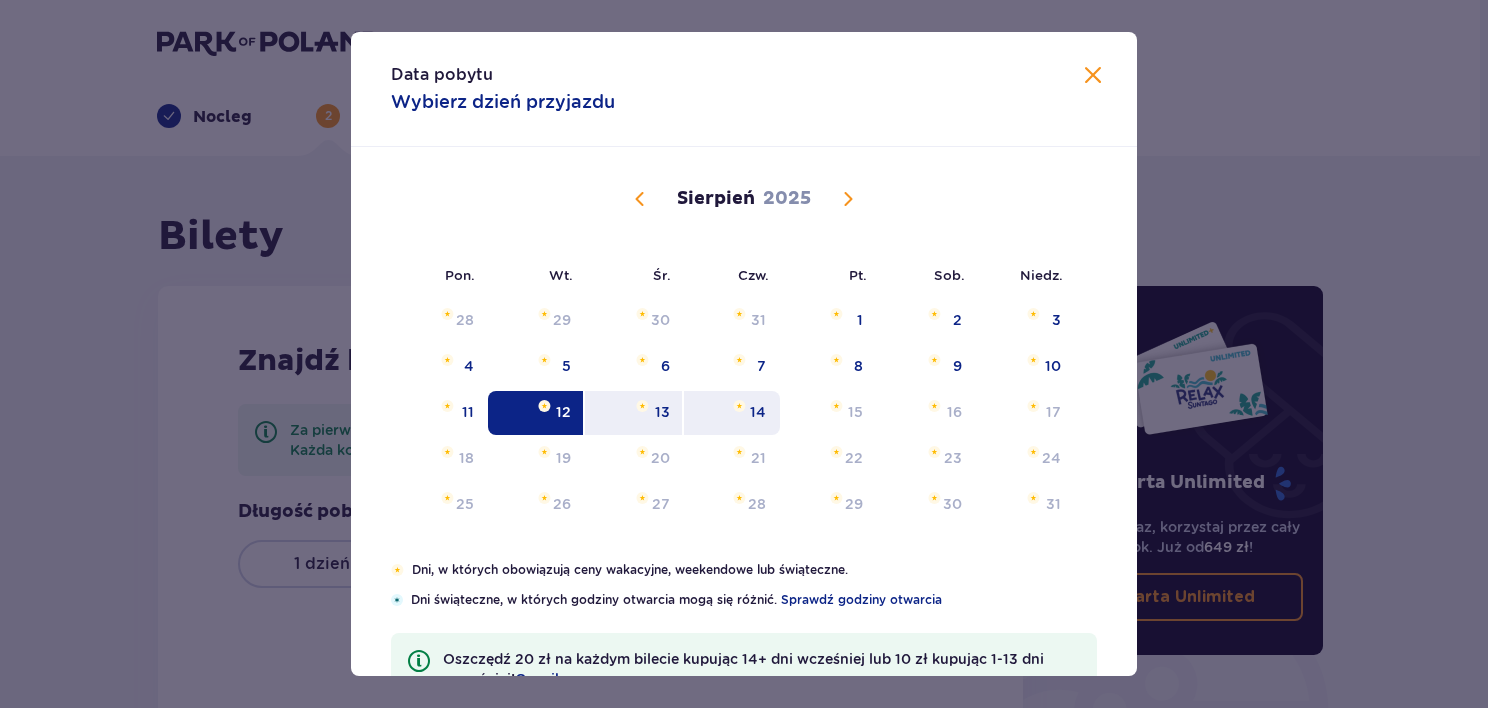 click on "14" at bounding box center (732, 413) 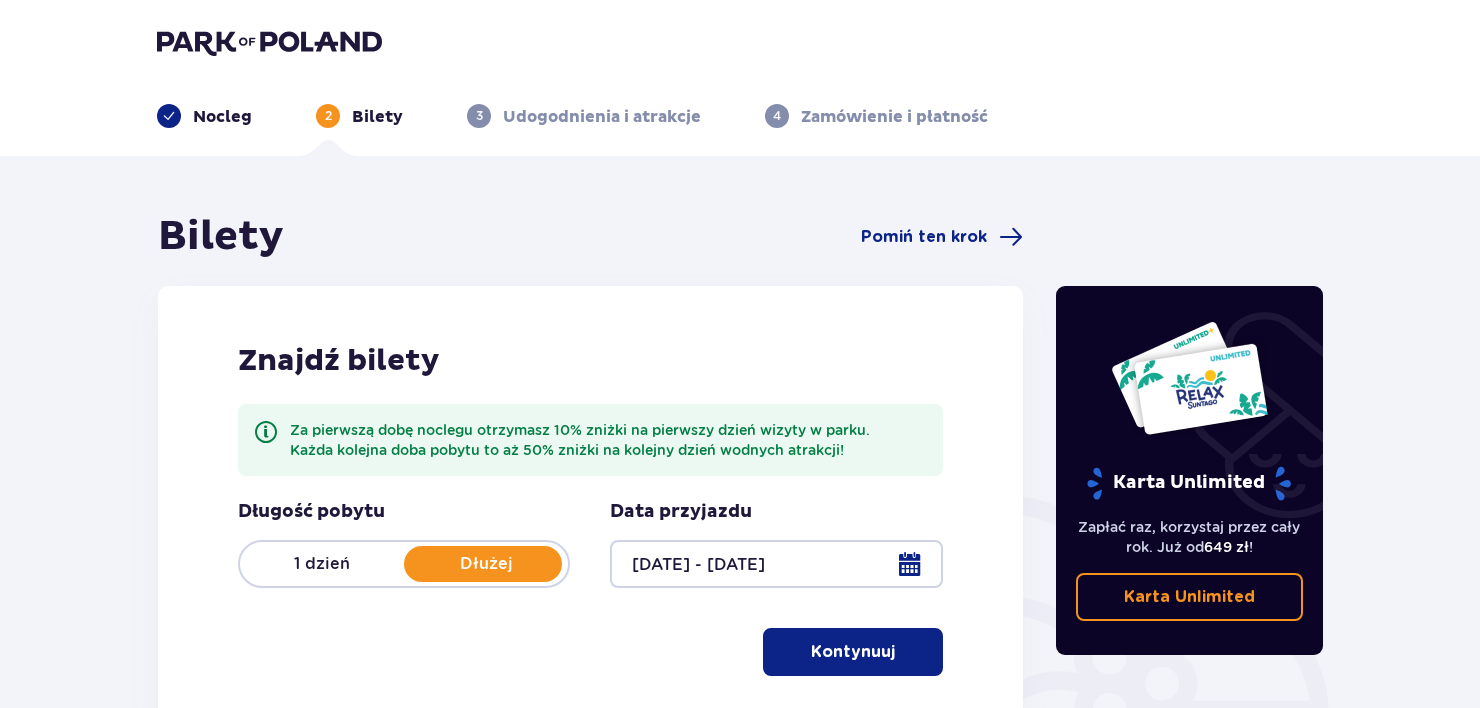click on "Kontynuuj" at bounding box center (853, 652) 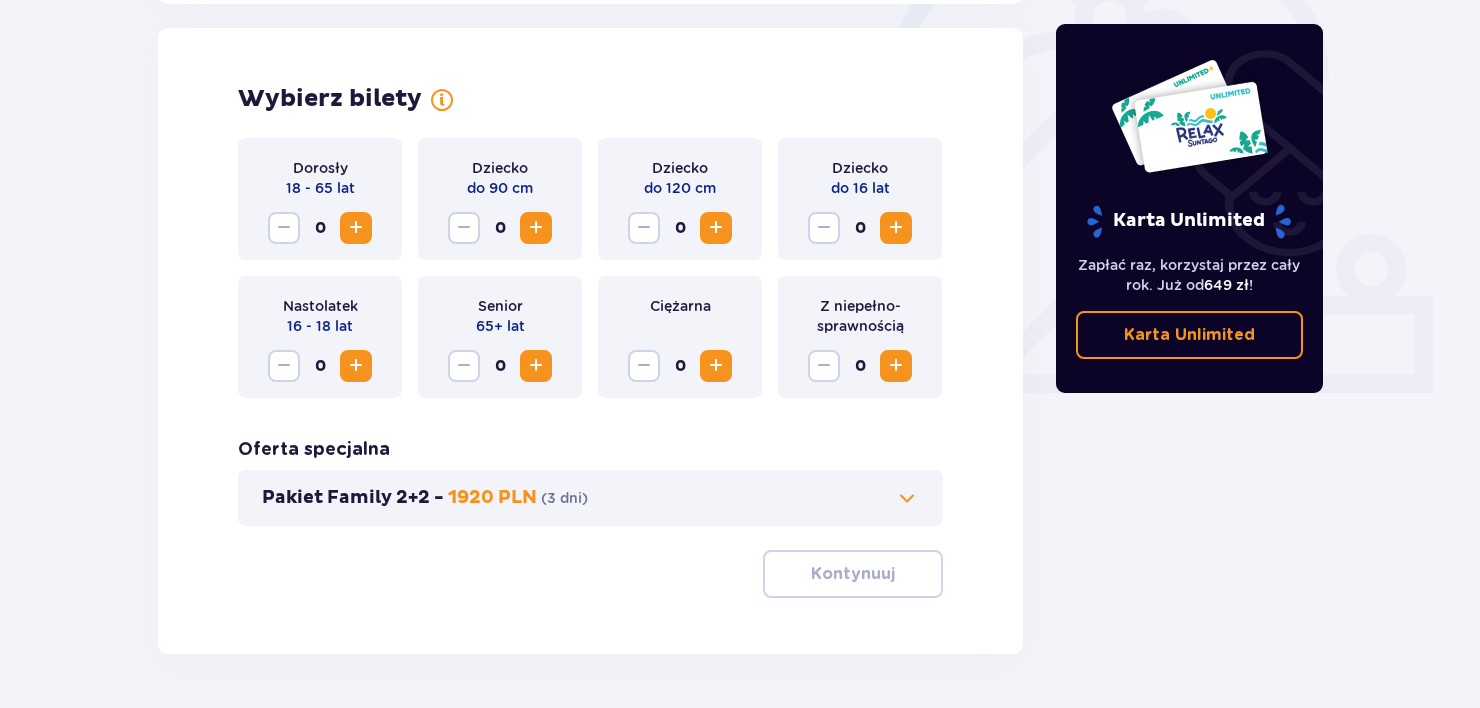 scroll, scrollTop: 644, scrollLeft: 0, axis: vertical 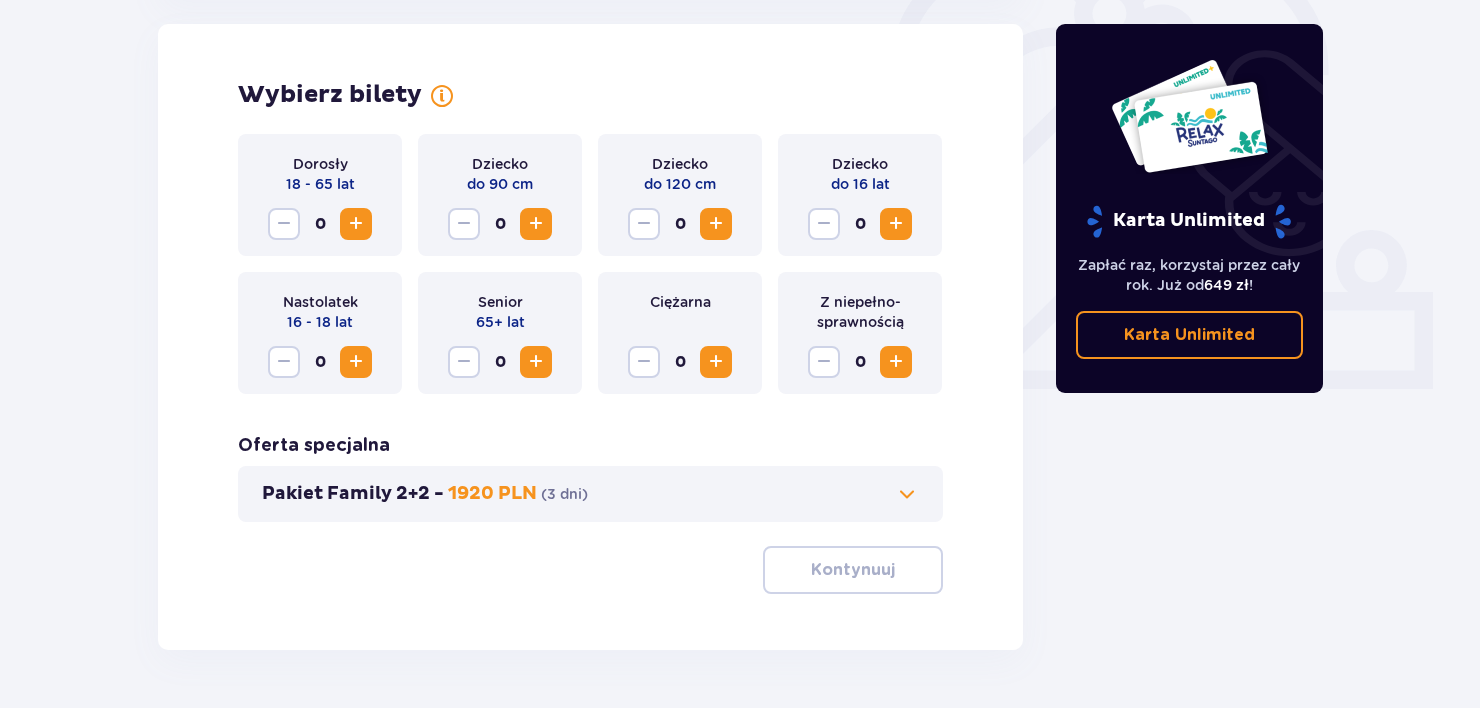 click at bounding box center [896, 224] 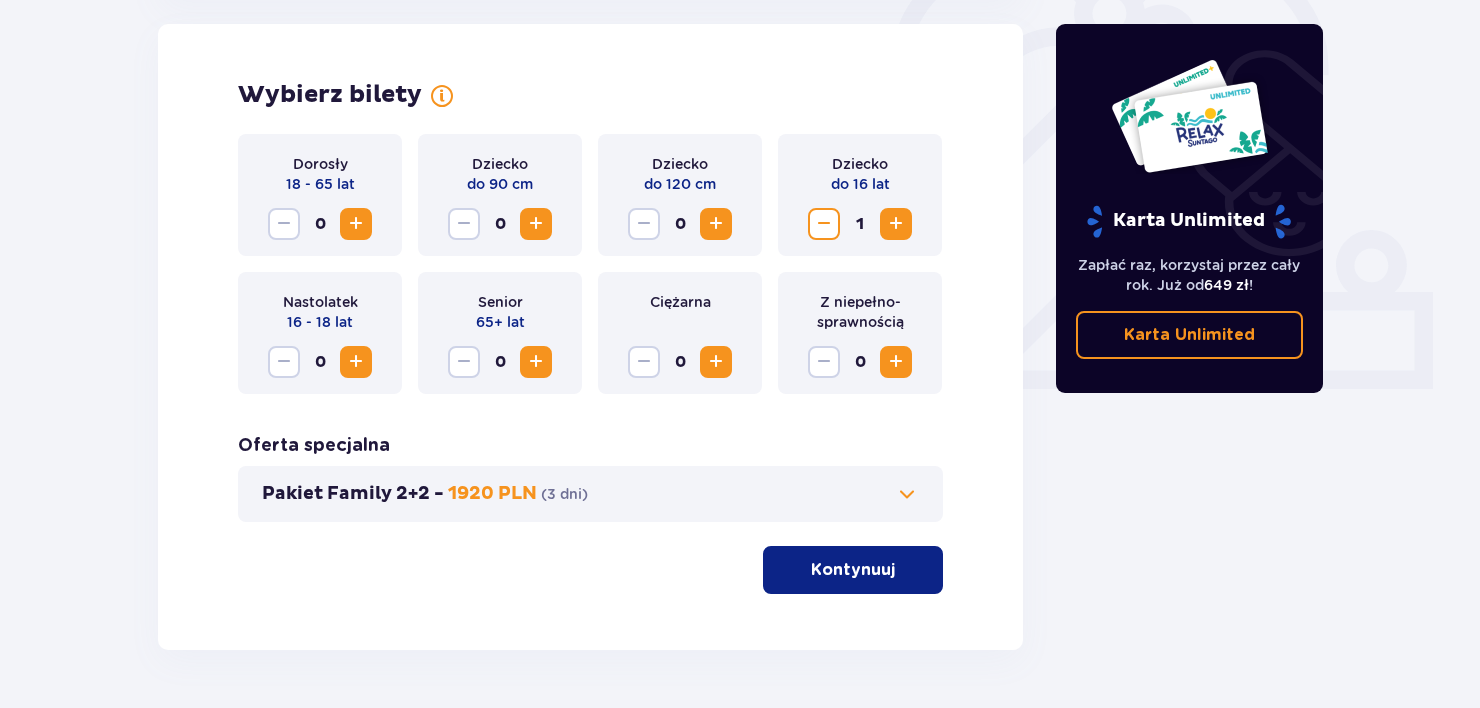 click at bounding box center [536, 362] 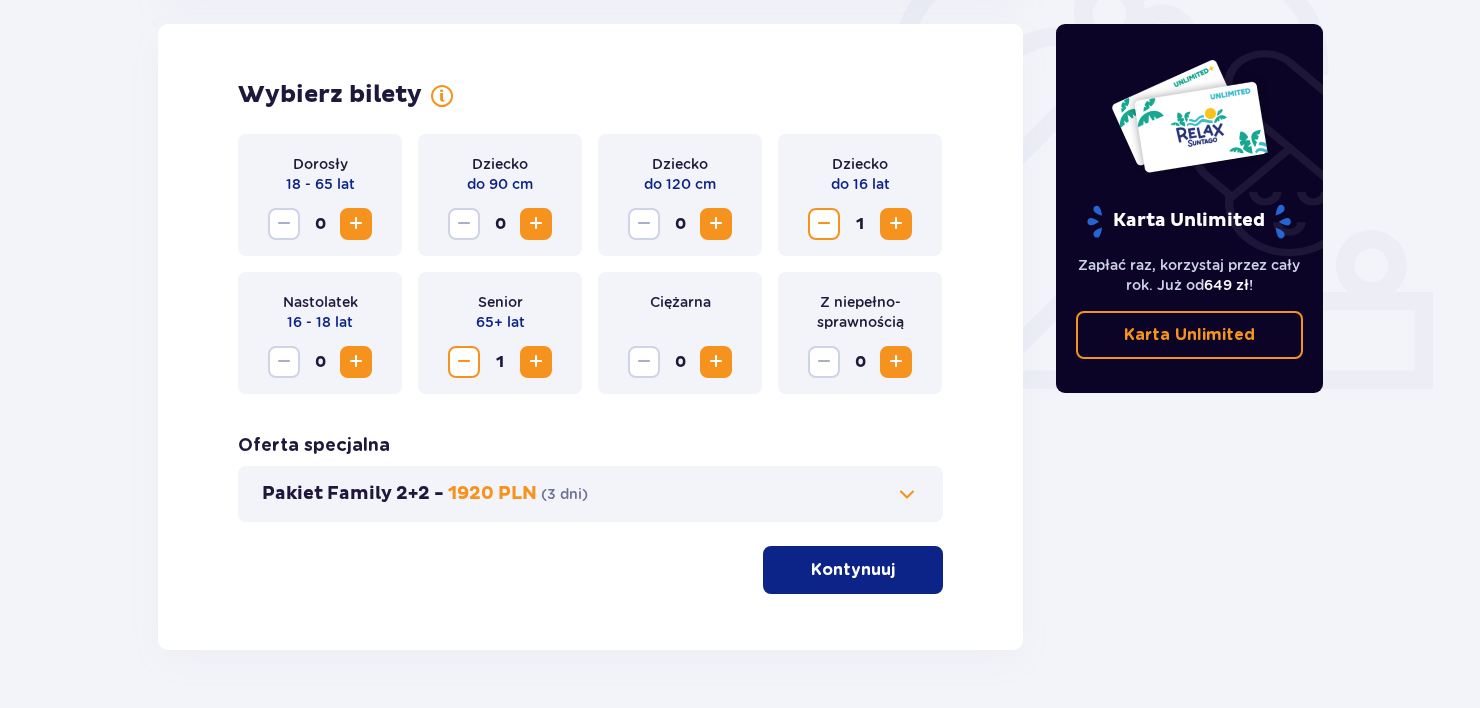 click at bounding box center [536, 362] 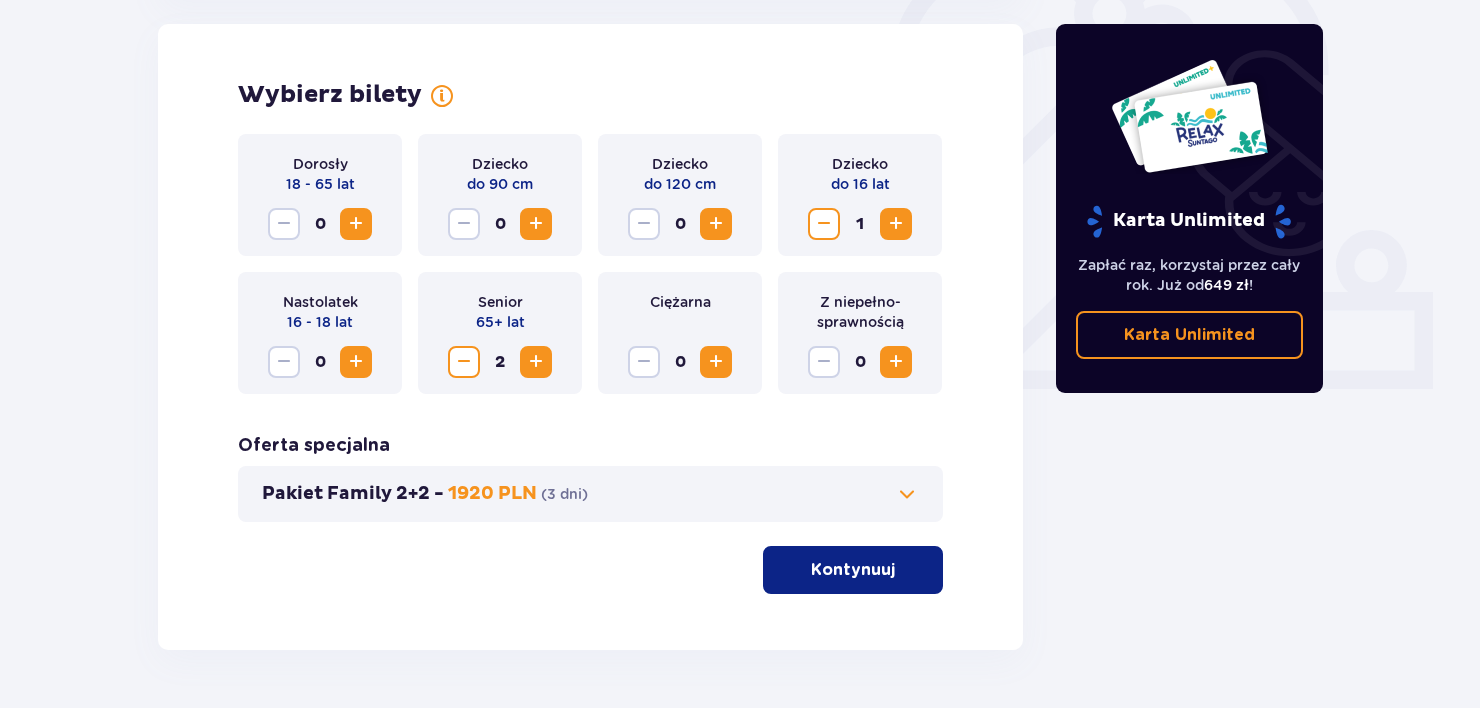 click on "Kontynuuj" at bounding box center (853, 570) 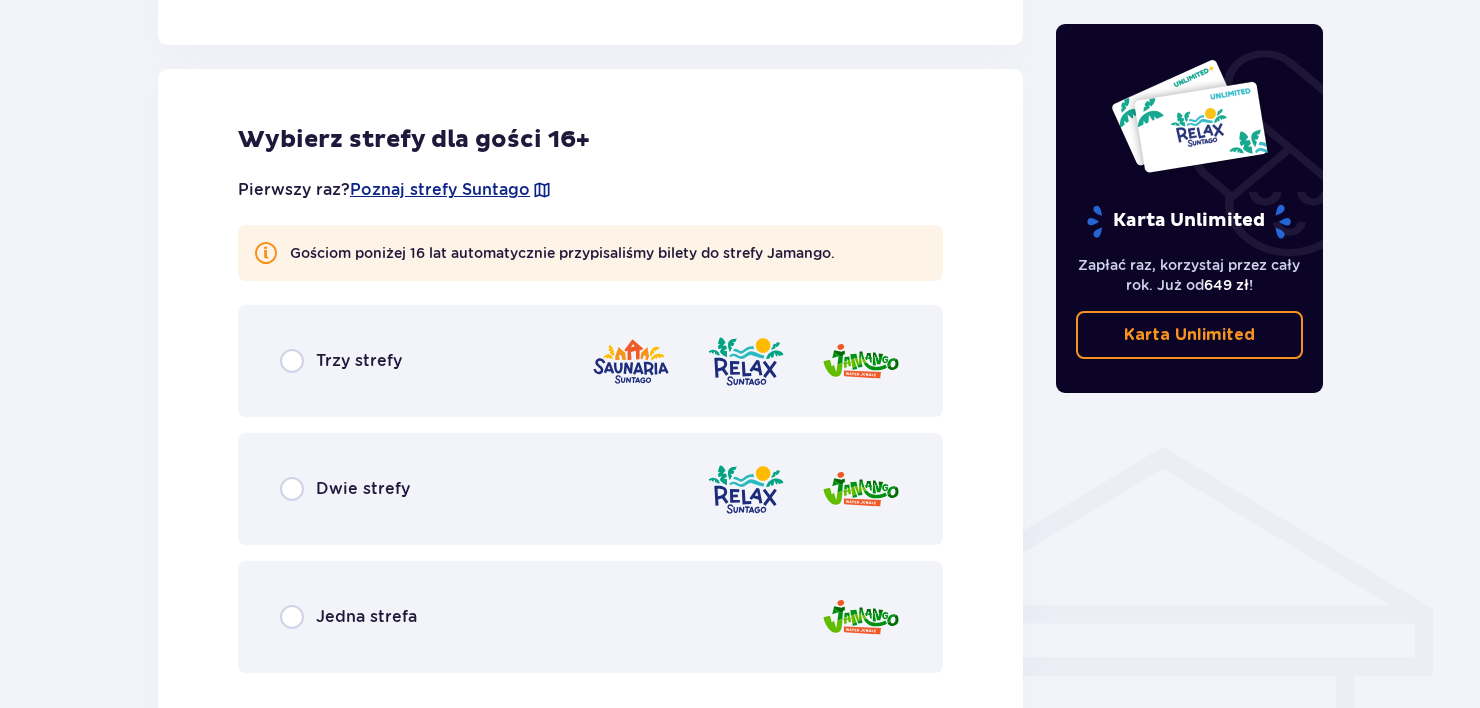 scroll, scrollTop: 1198, scrollLeft: 0, axis: vertical 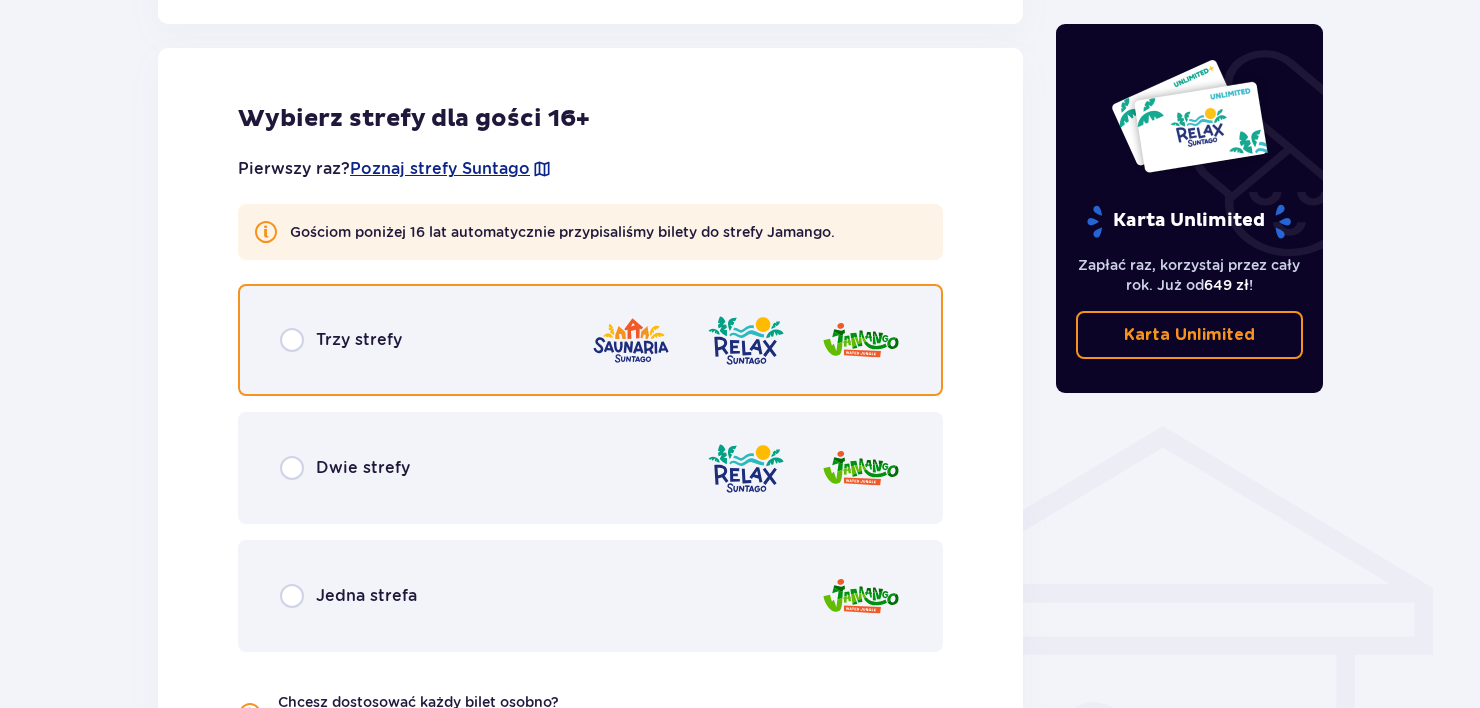 click at bounding box center [292, 340] 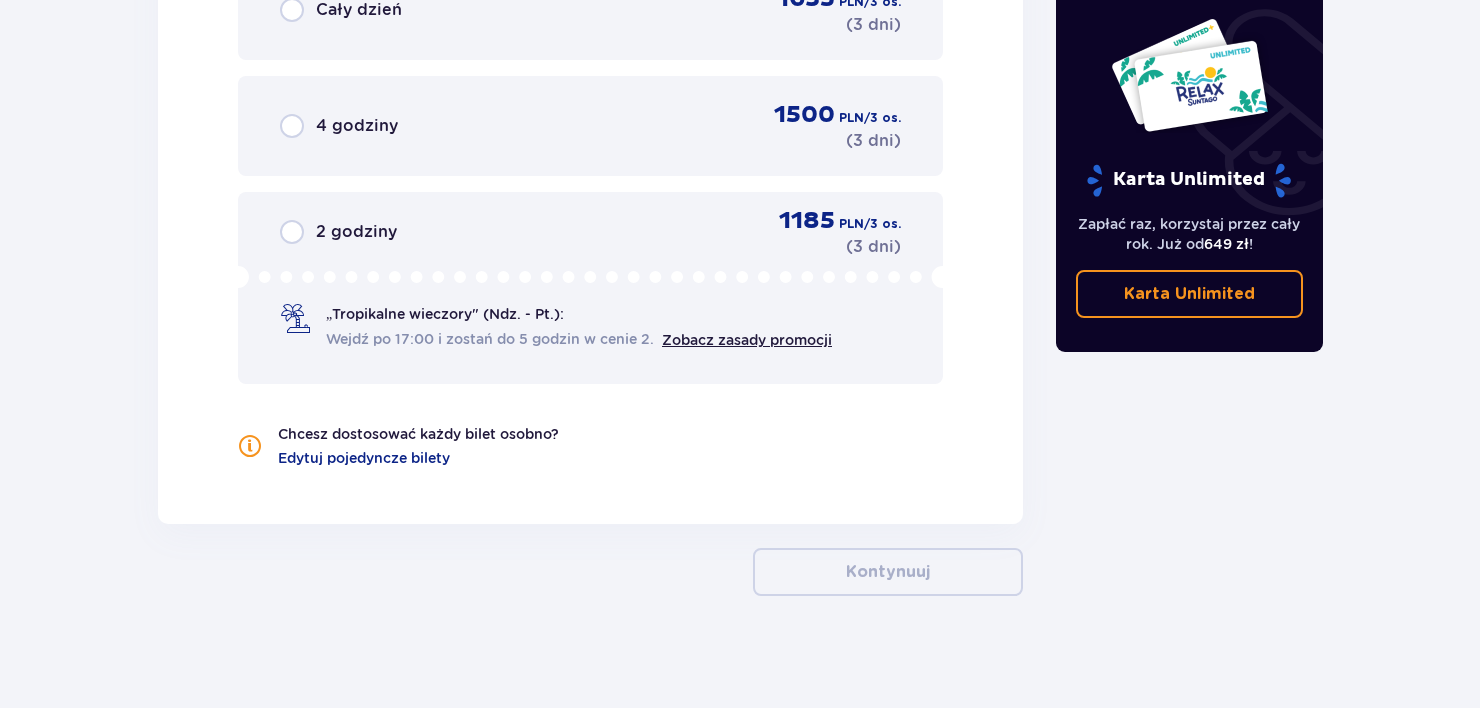 scroll, scrollTop: 2164, scrollLeft: 0, axis: vertical 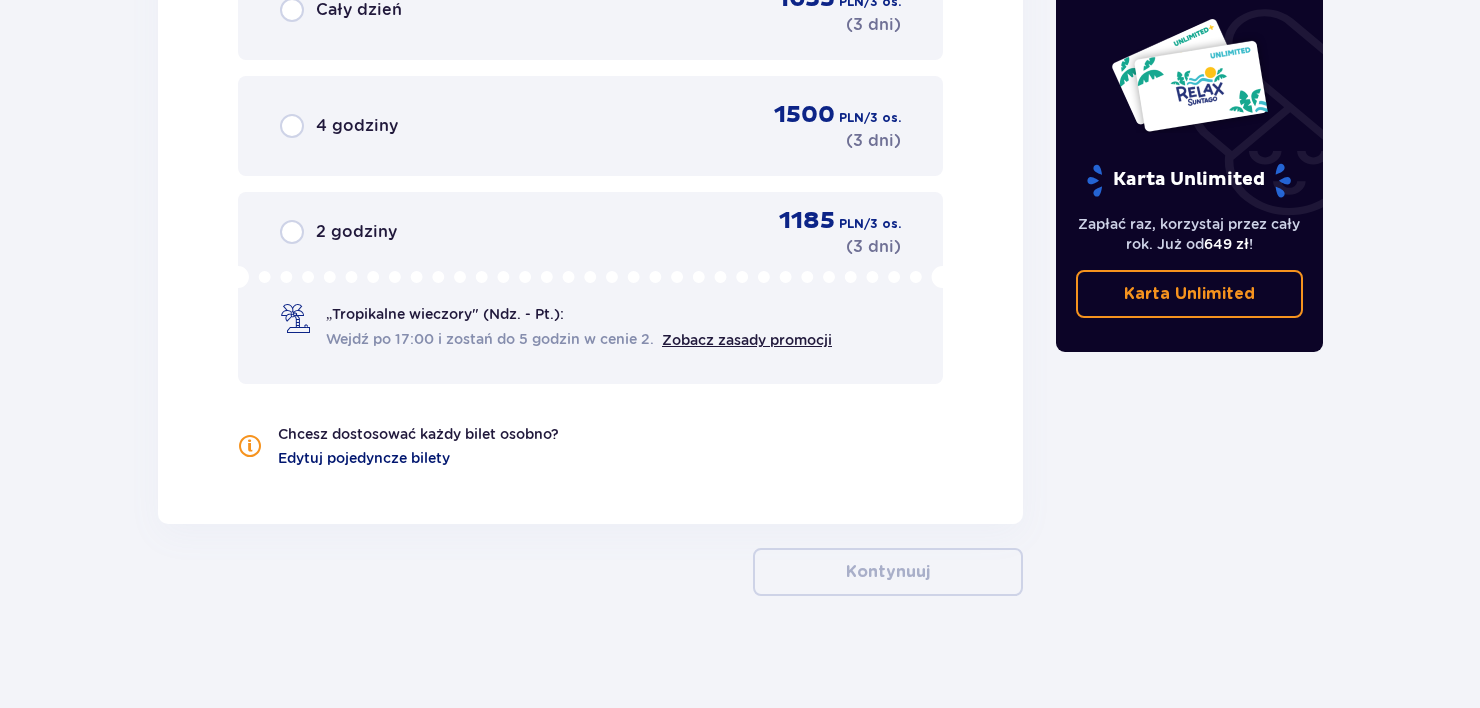 click on "Edytuj pojedyncze bilety" at bounding box center [364, 458] 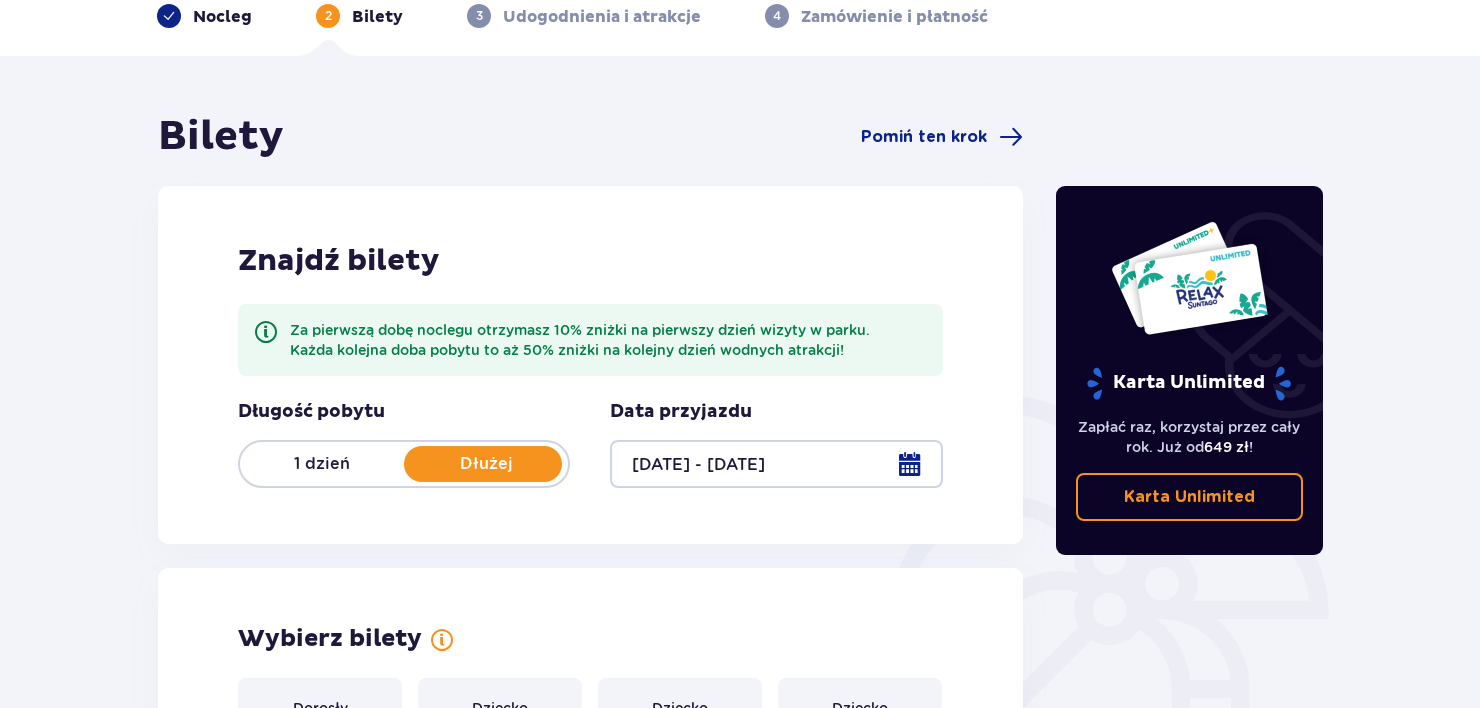 scroll, scrollTop: 100, scrollLeft: 0, axis: vertical 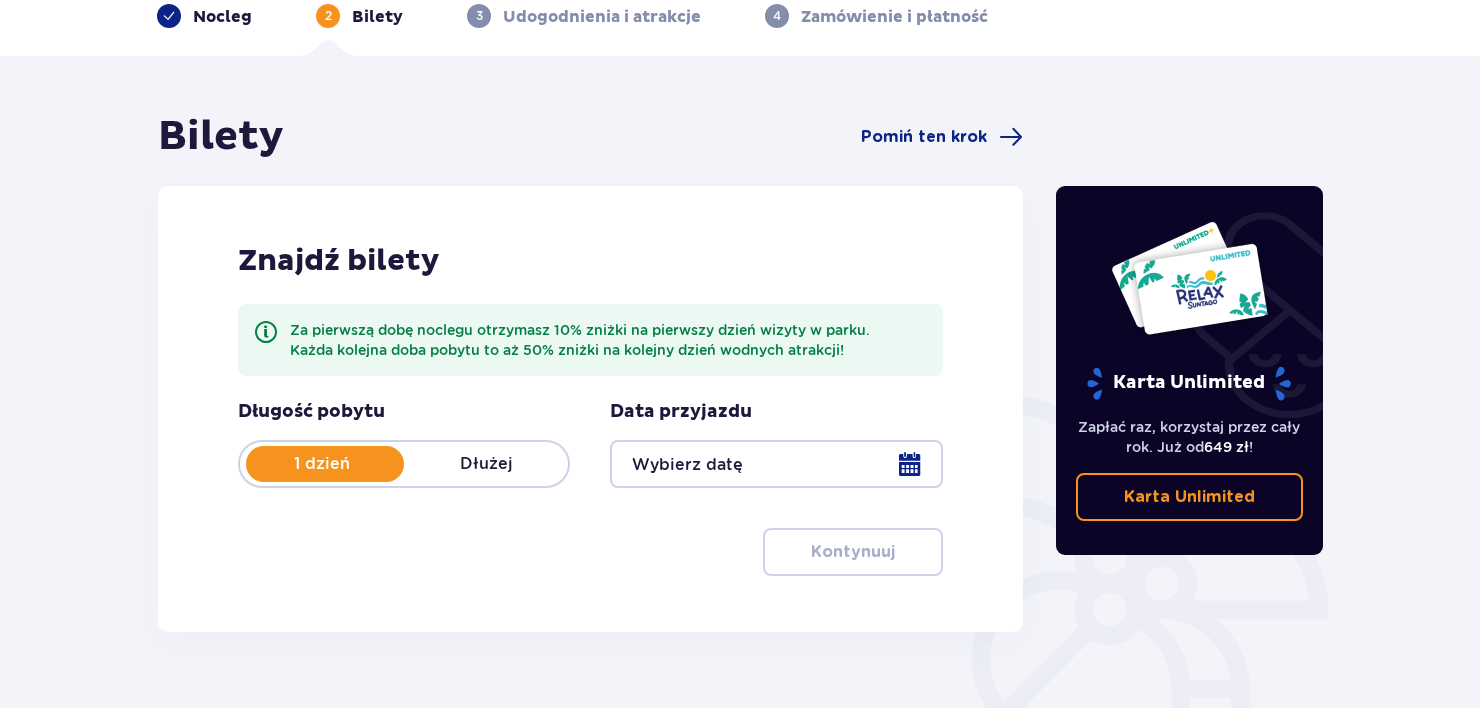 click on "Bilety Pomiń ten krok Znajdź bilety Za pierwszą dobę noclegu otrzymasz 10% zniżki na pierwszy dzień wizyty w parku. Każda kolejna doba pobytu to aż 50% zniżki na kolejny dzień wodnych atrakcji! Długość pobytu 1 dzień Dłużej Data przyjazdu Kontynuuj" at bounding box center (590, 384) 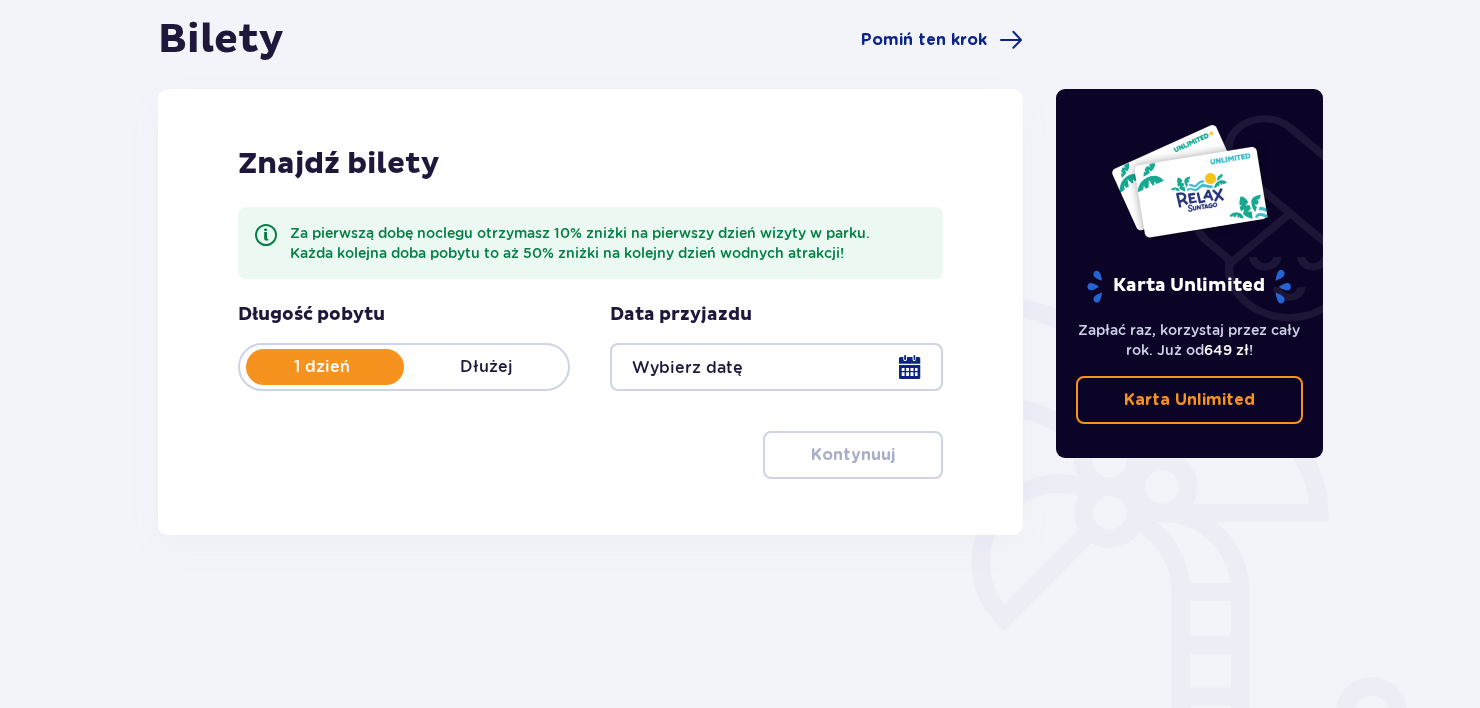 scroll, scrollTop: 311, scrollLeft: 0, axis: vertical 